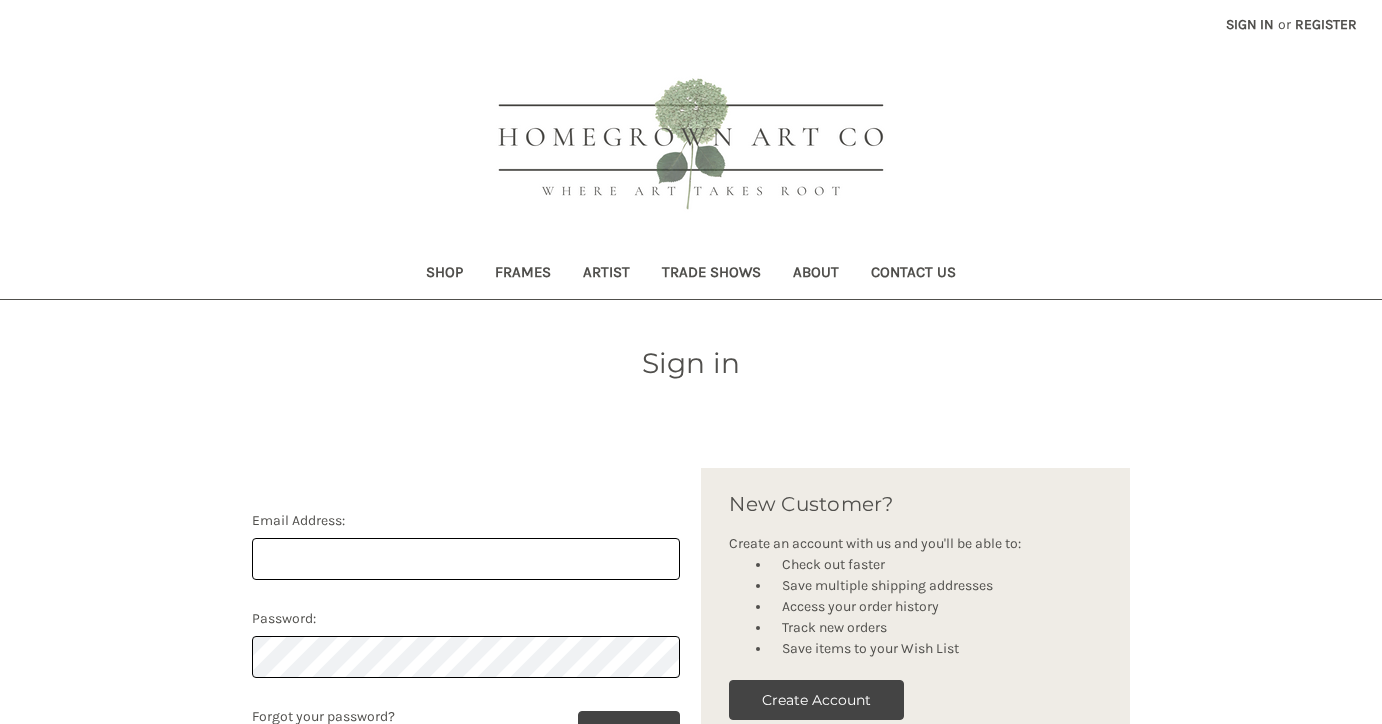 scroll, scrollTop: 0, scrollLeft: 0, axis: both 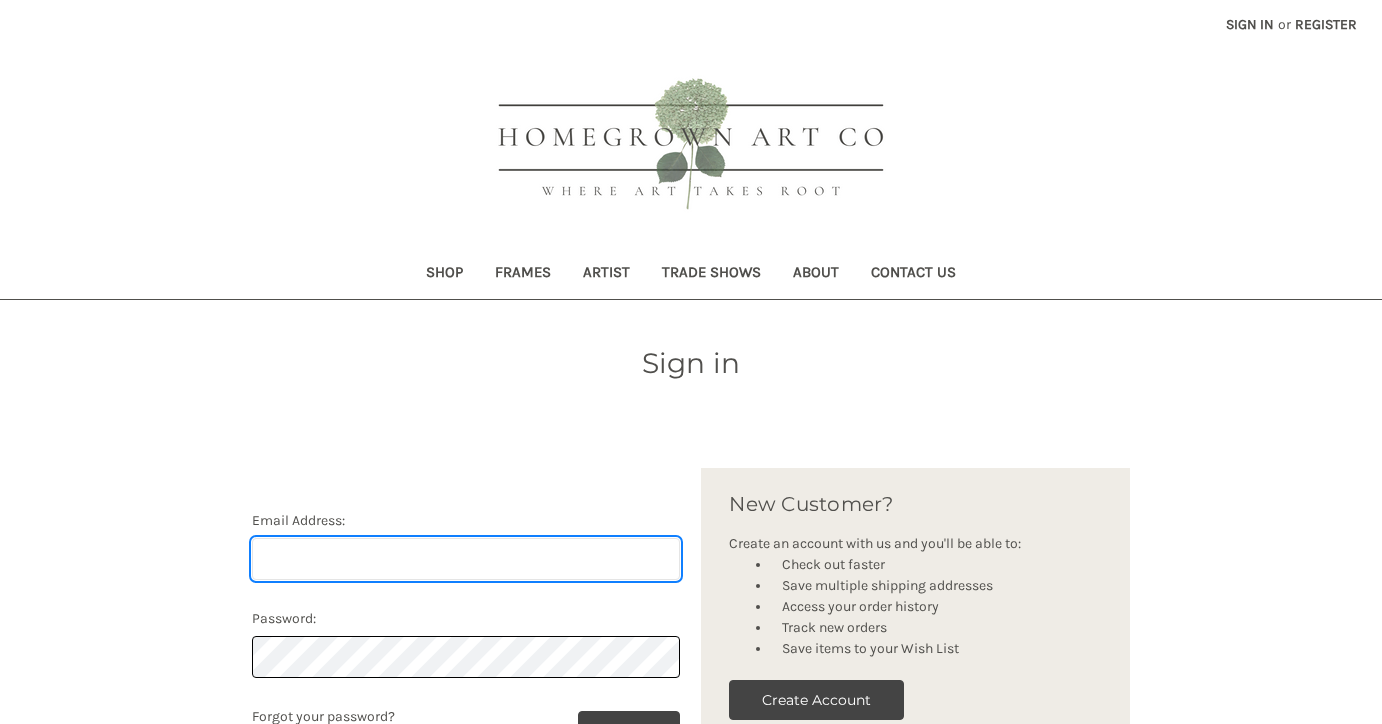 type on "[PERSON_NAME][EMAIL_ADDRESS][DOMAIN_NAME]" 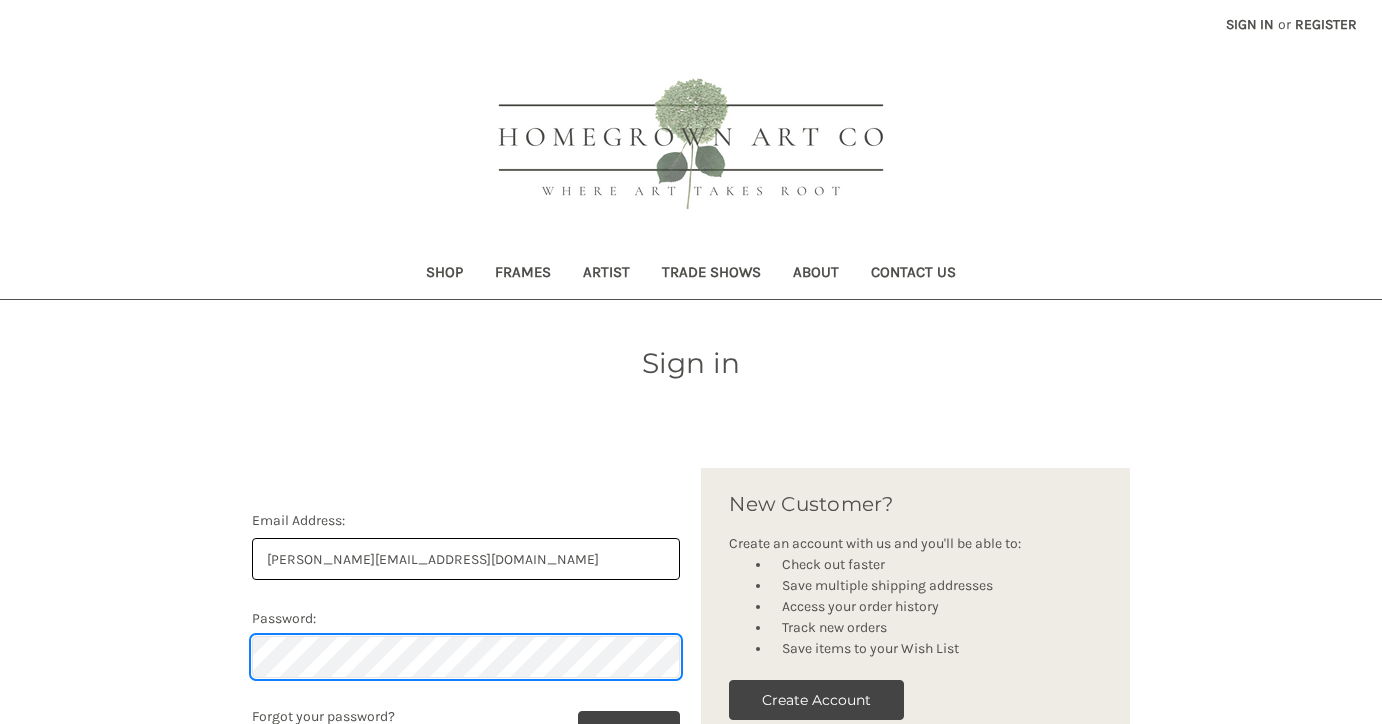 click on "*******" at bounding box center (629, 731) 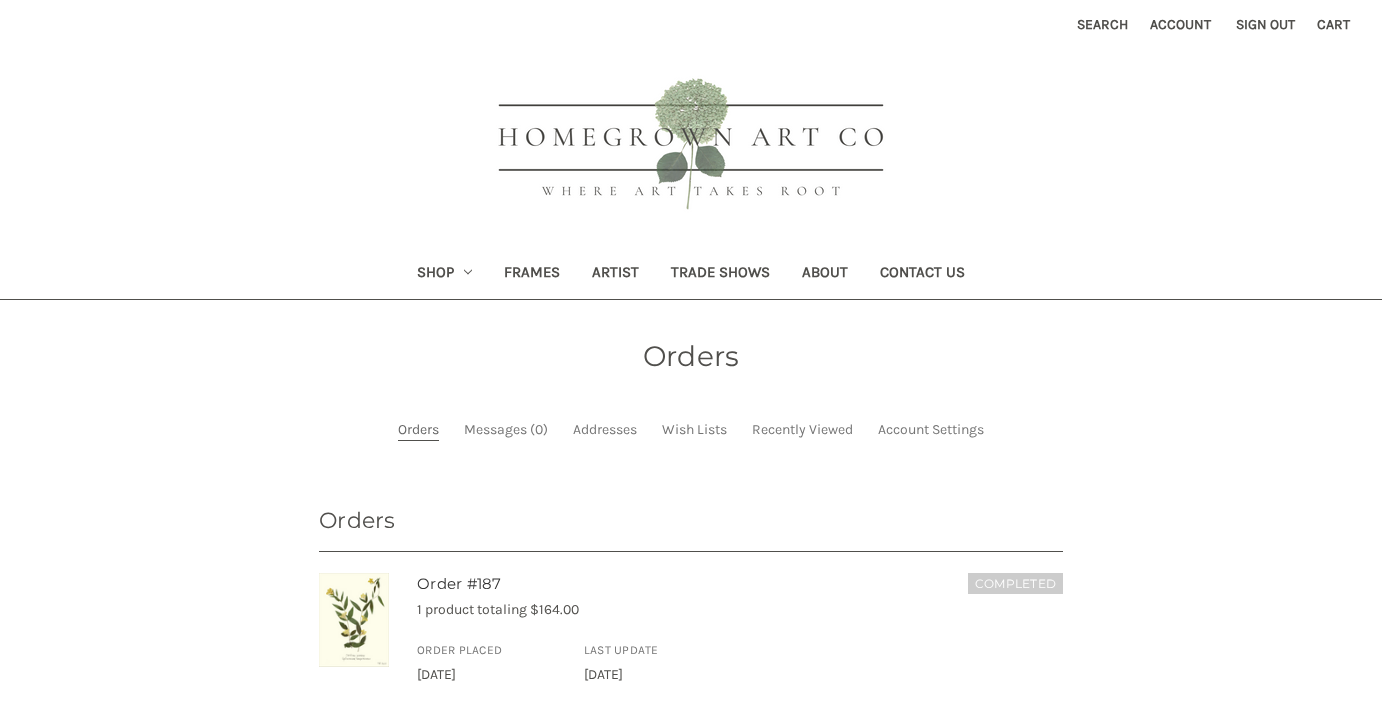 scroll, scrollTop: 0, scrollLeft: 0, axis: both 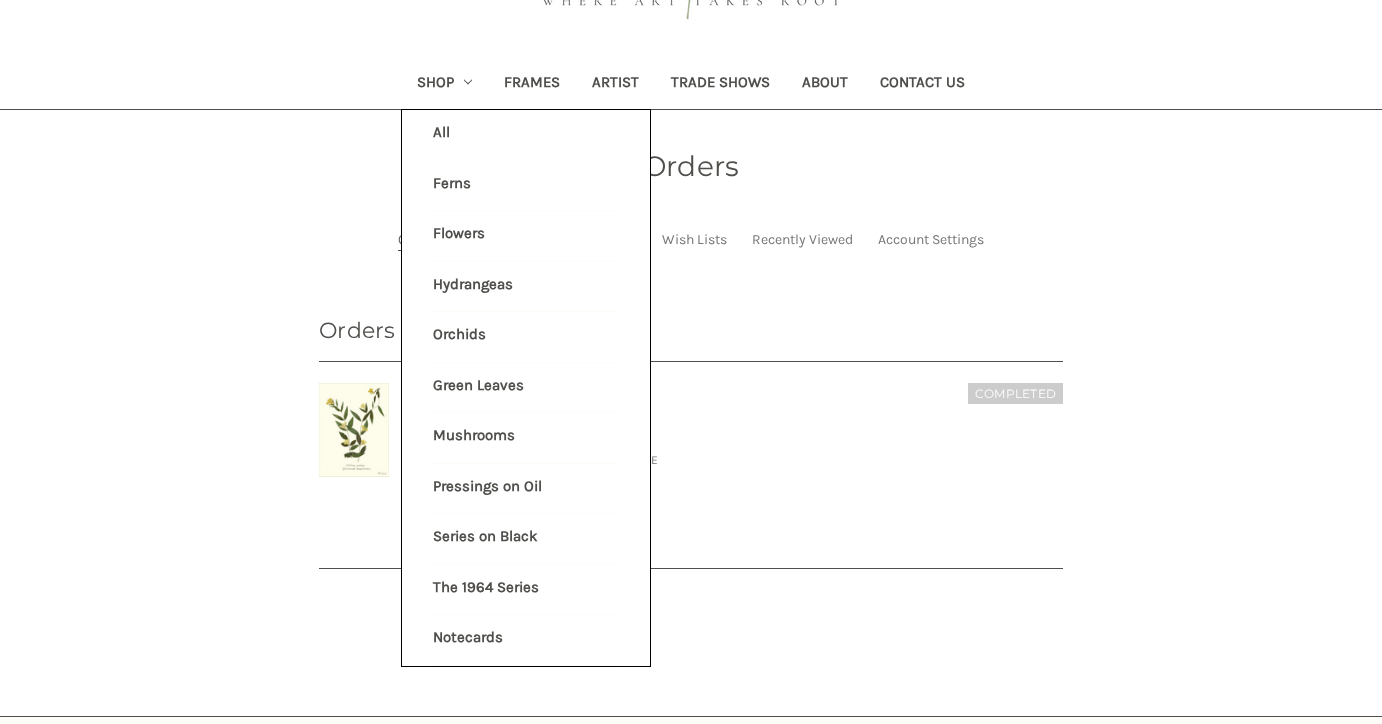 click on "Ferns" at bounding box center (525, 186) 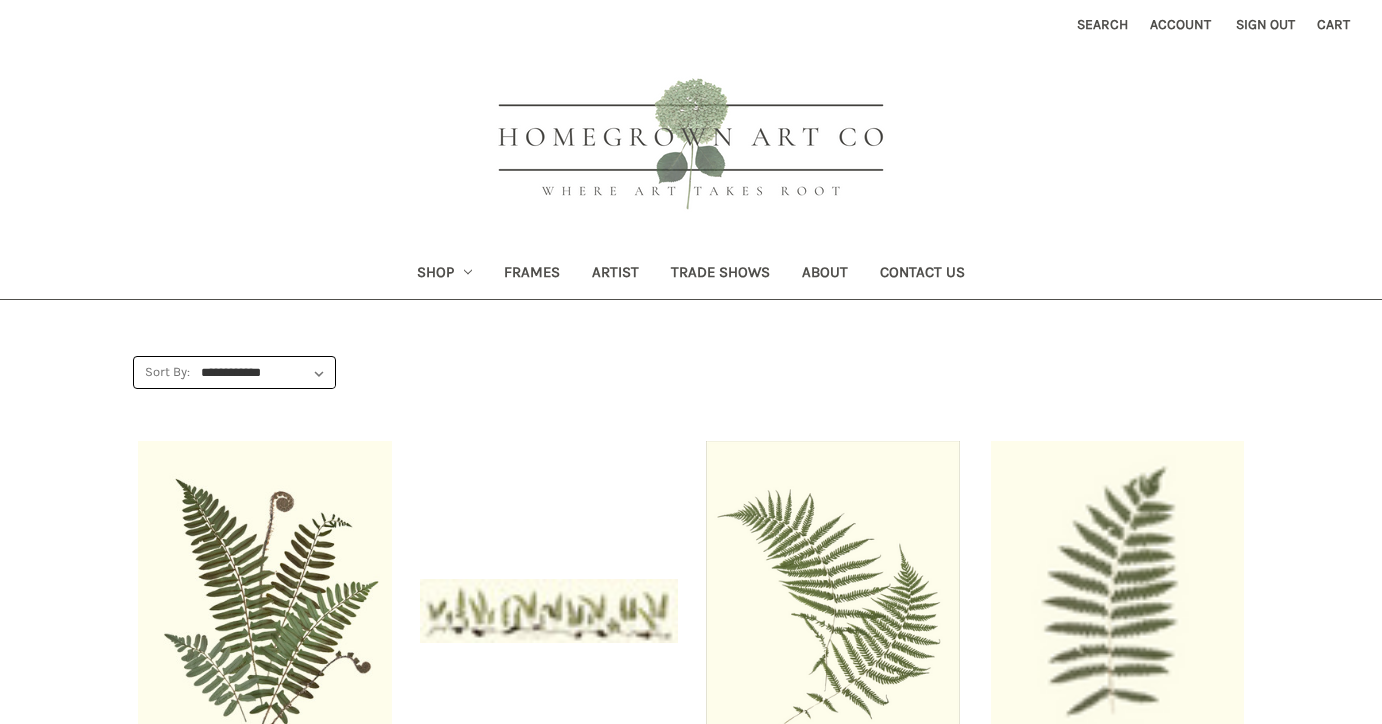scroll, scrollTop: 0, scrollLeft: 0, axis: both 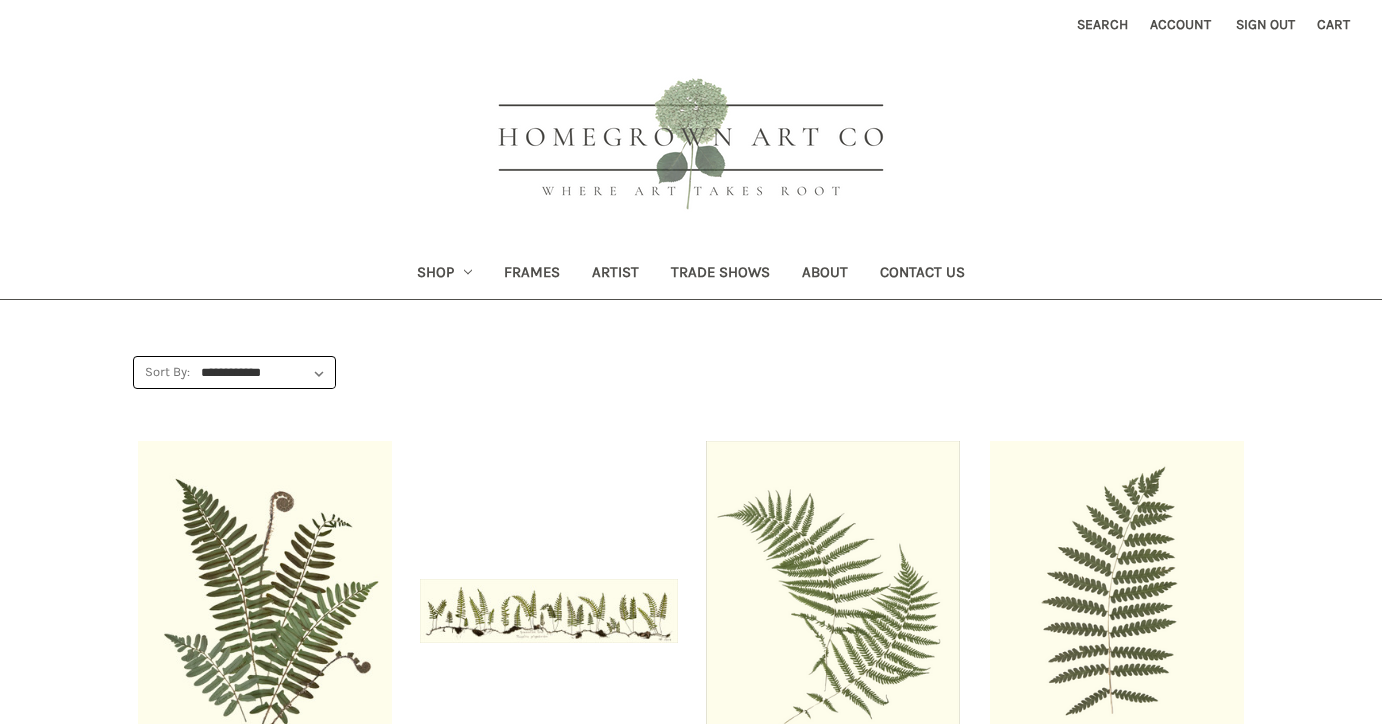 click on "Shop" at bounding box center (445, 274) 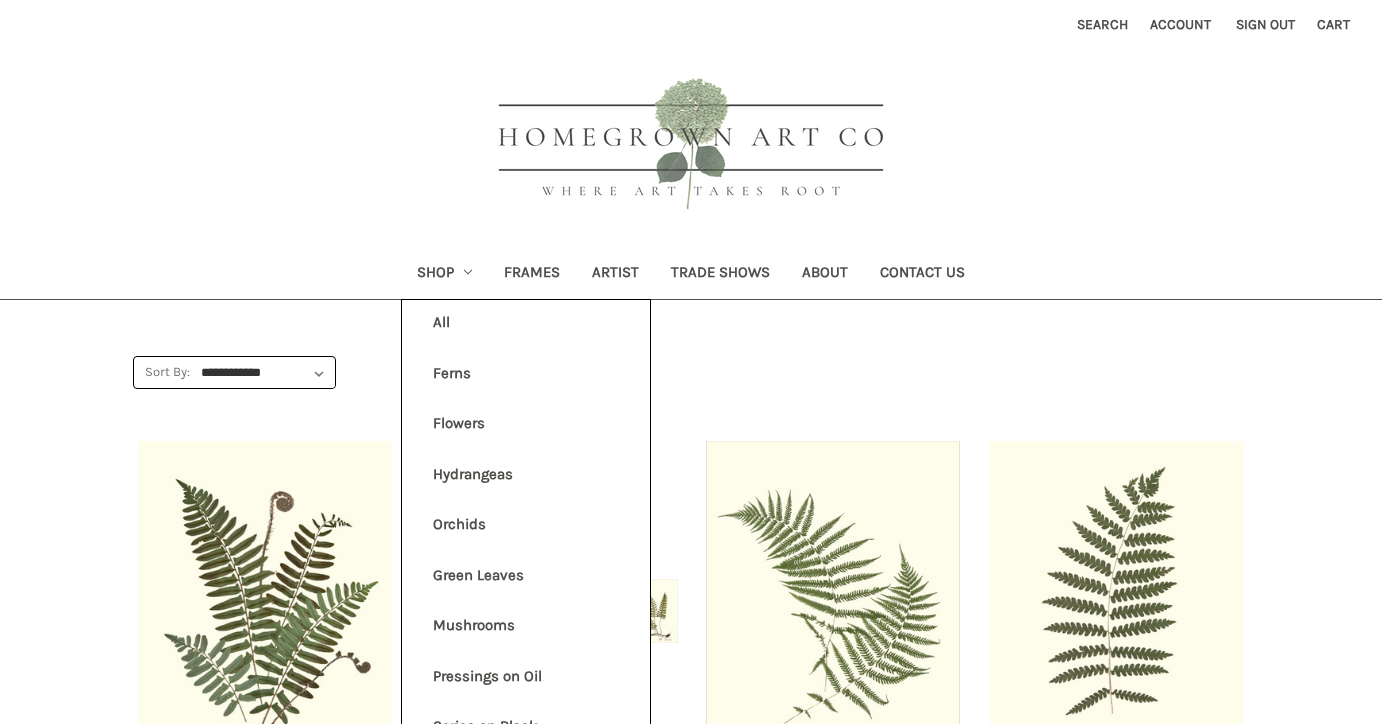 click on "All Shop" at bounding box center (526, 325) 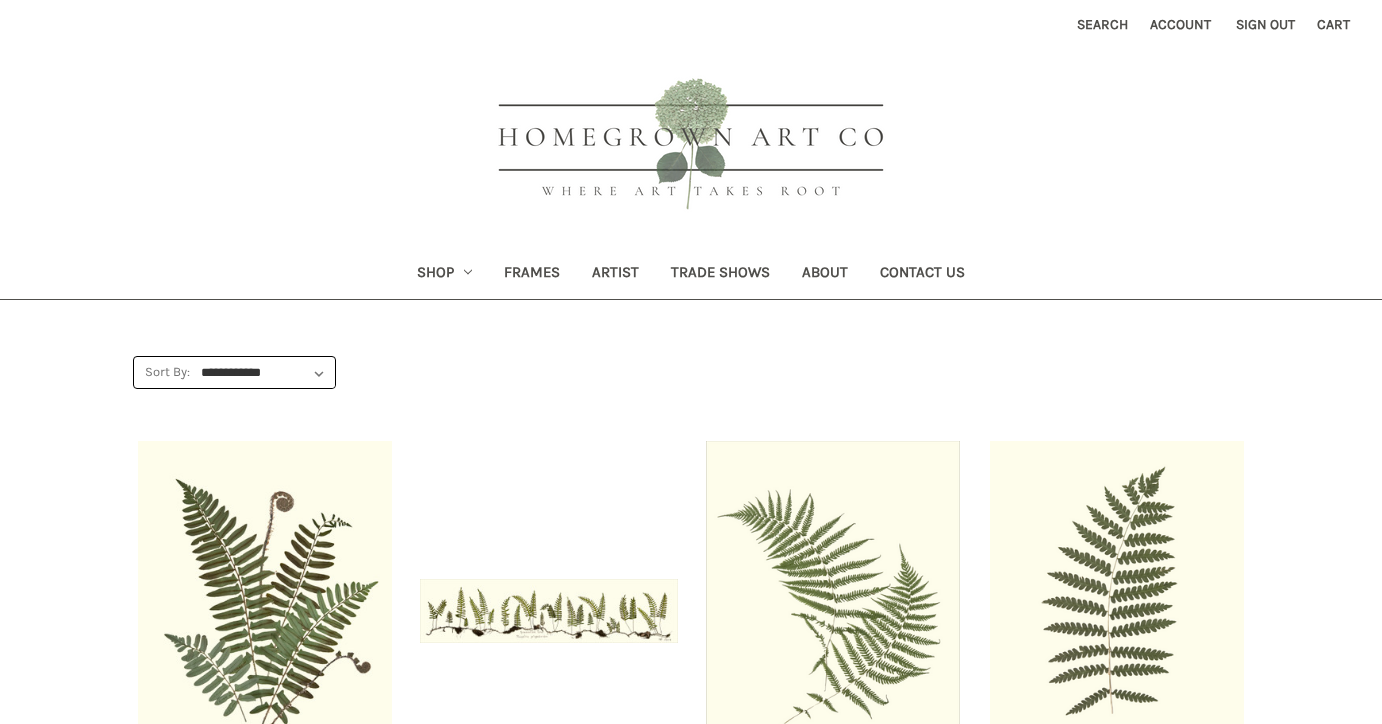 scroll, scrollTop: 0, scrollLeft: 0, axis: both 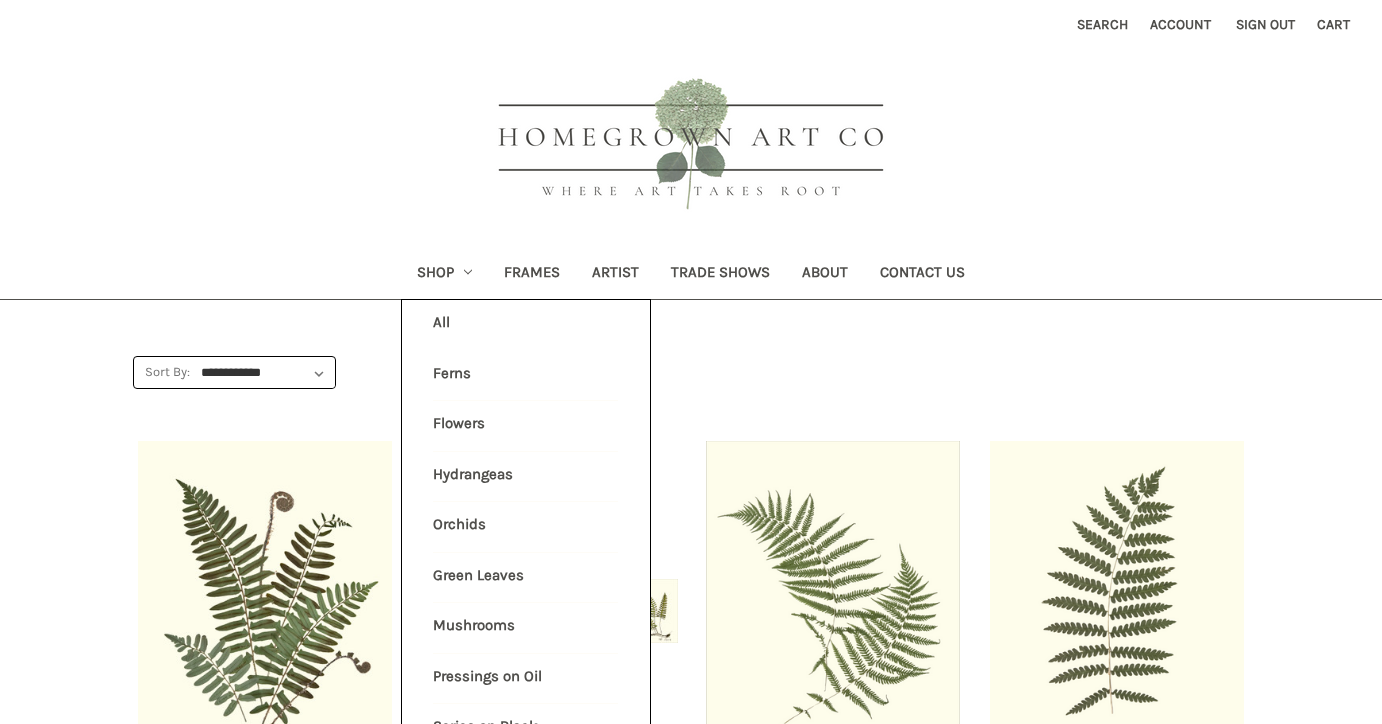 click on "All Shop" at bounding box center [526, 325] 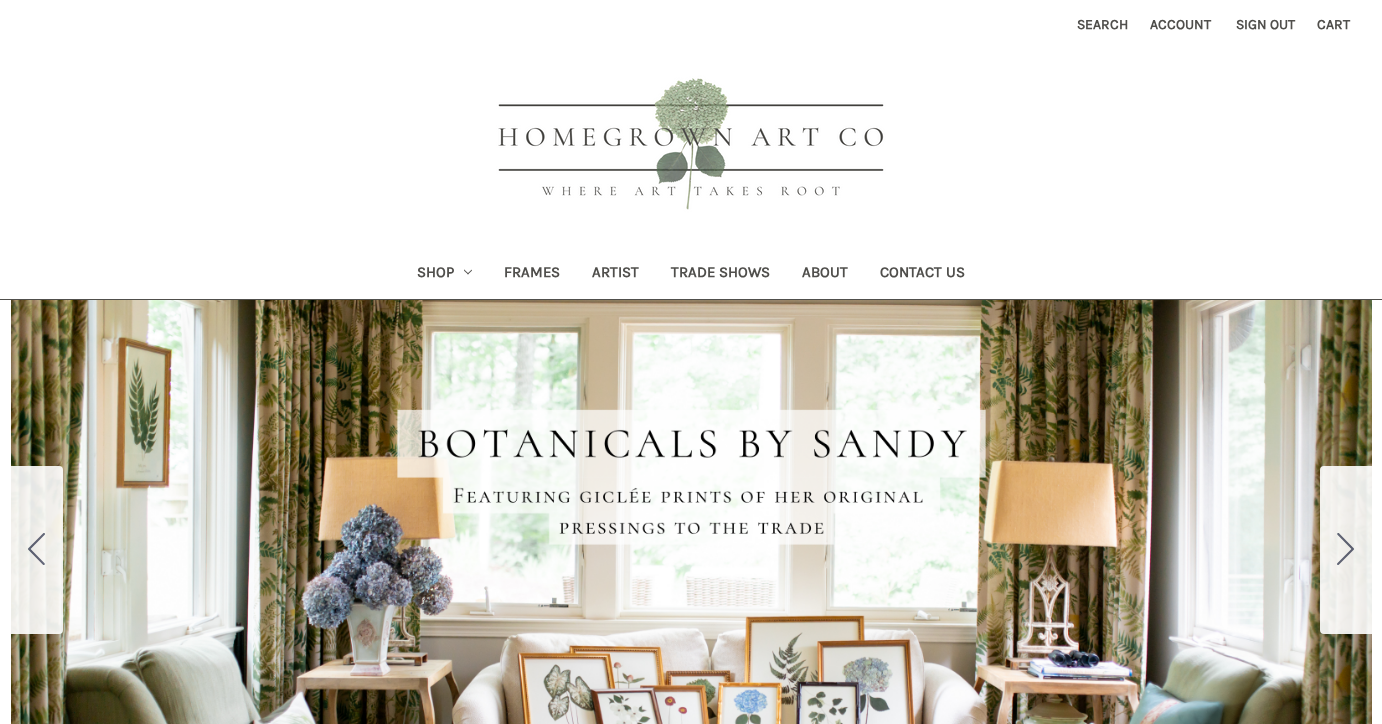 scroll, scrollTop: 0, scrollLeft: 0, axis: both 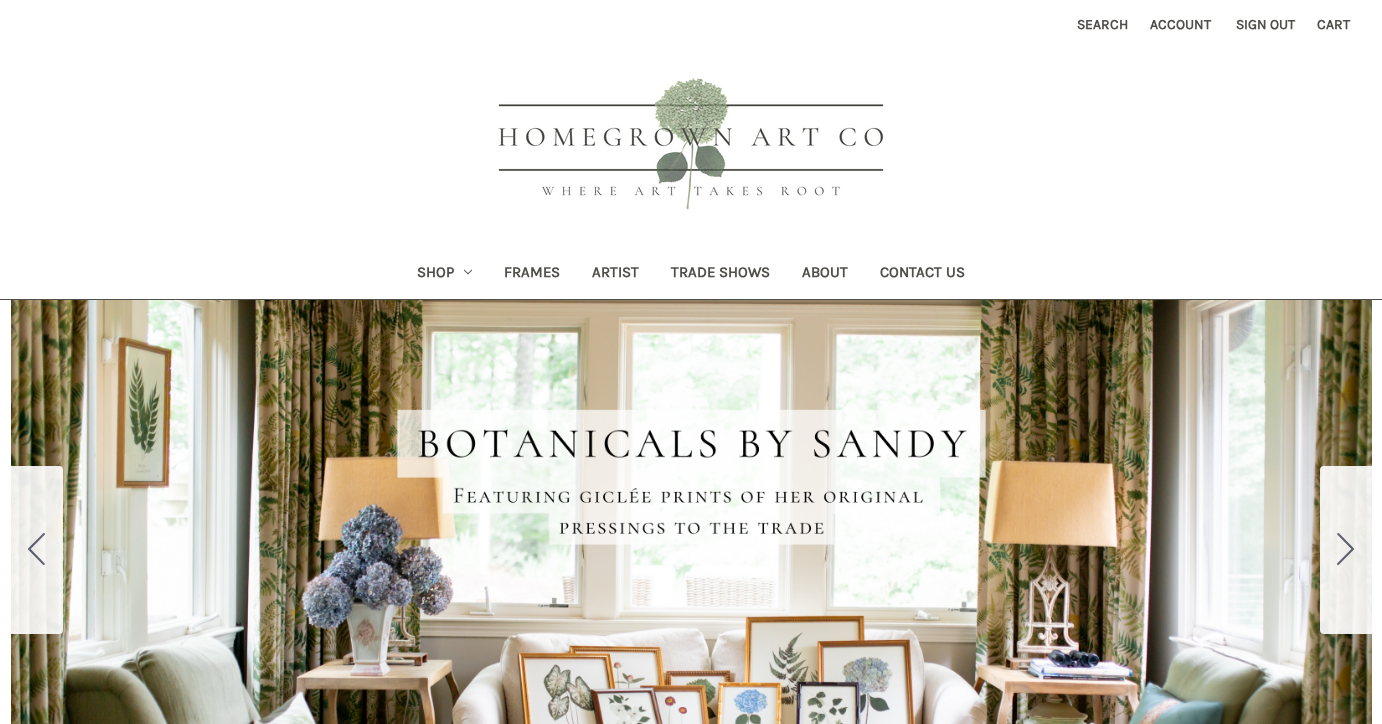 click on "Shop" at bounding box center [445, 274] 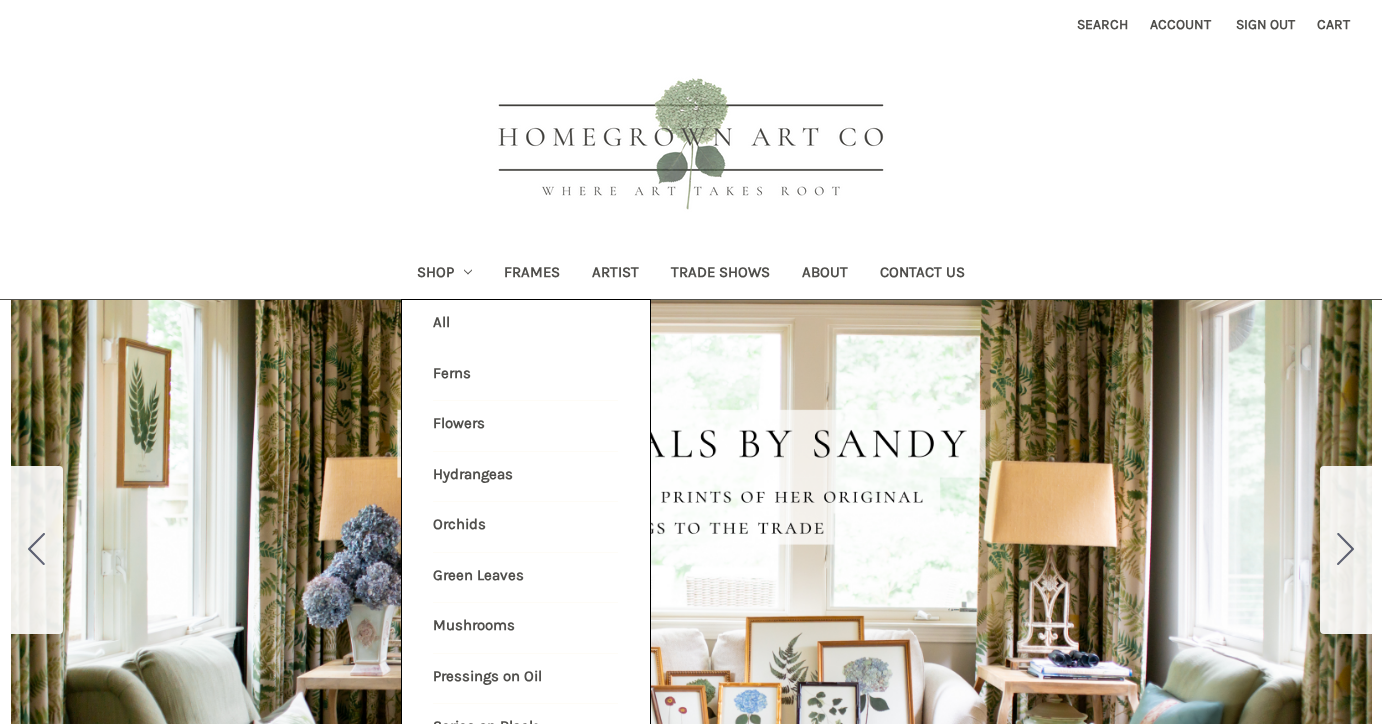 click on "All Shop" at bounding box center (526, 325) 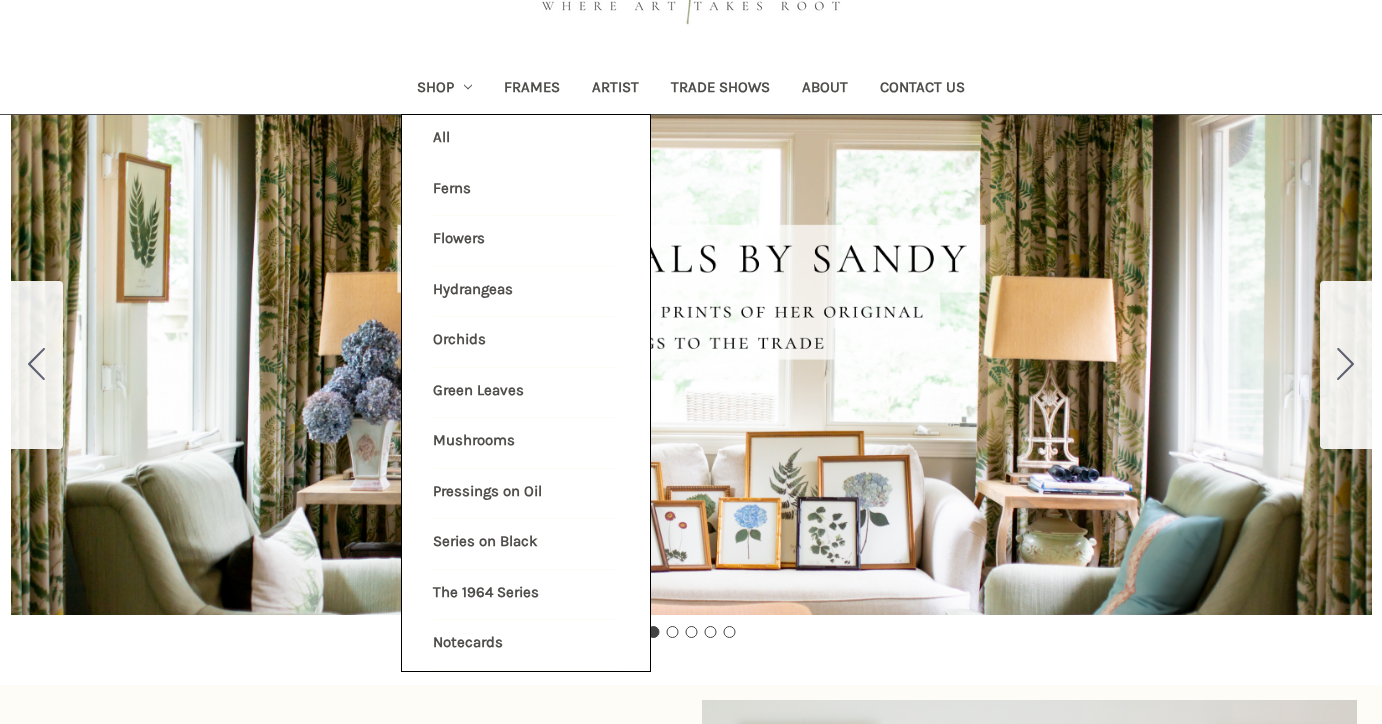 scroll, scrollTop: 175, scrollLeft: 0, axis: vertical 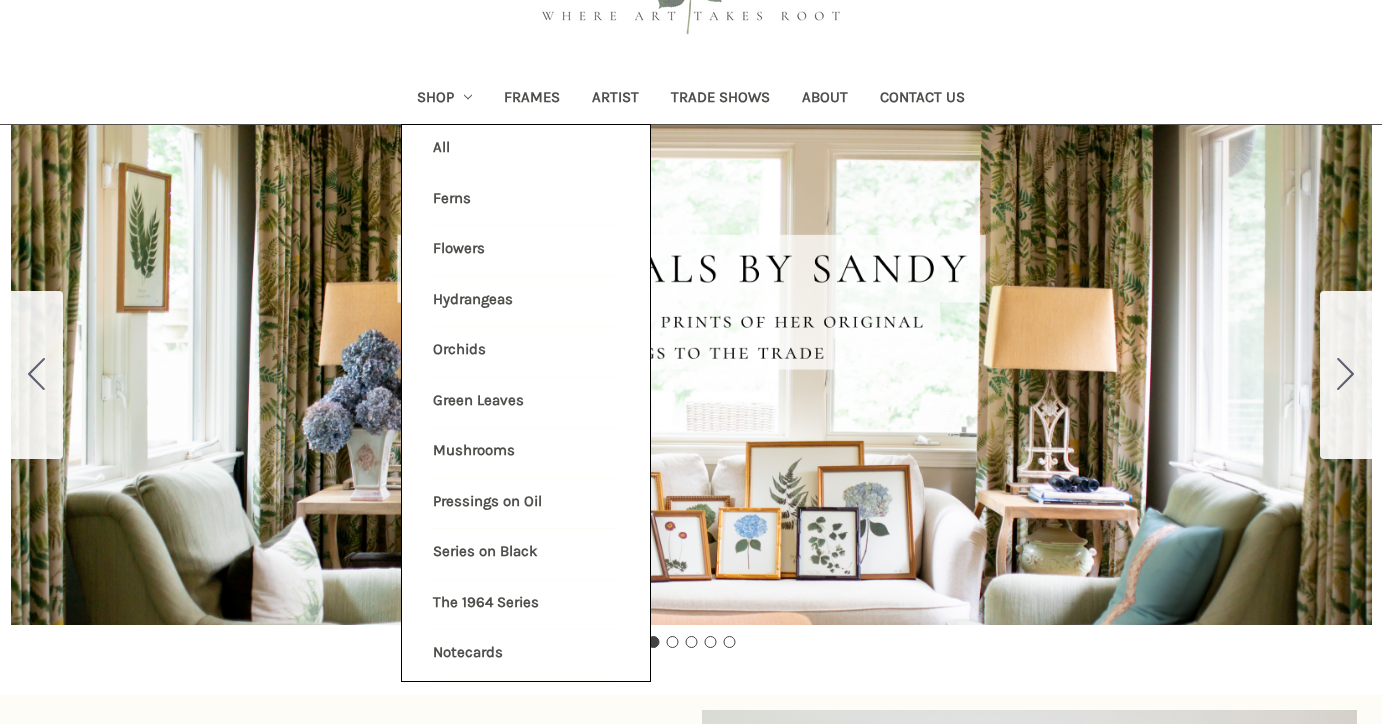 click on "All Shop" at bounding box center (526, 150) 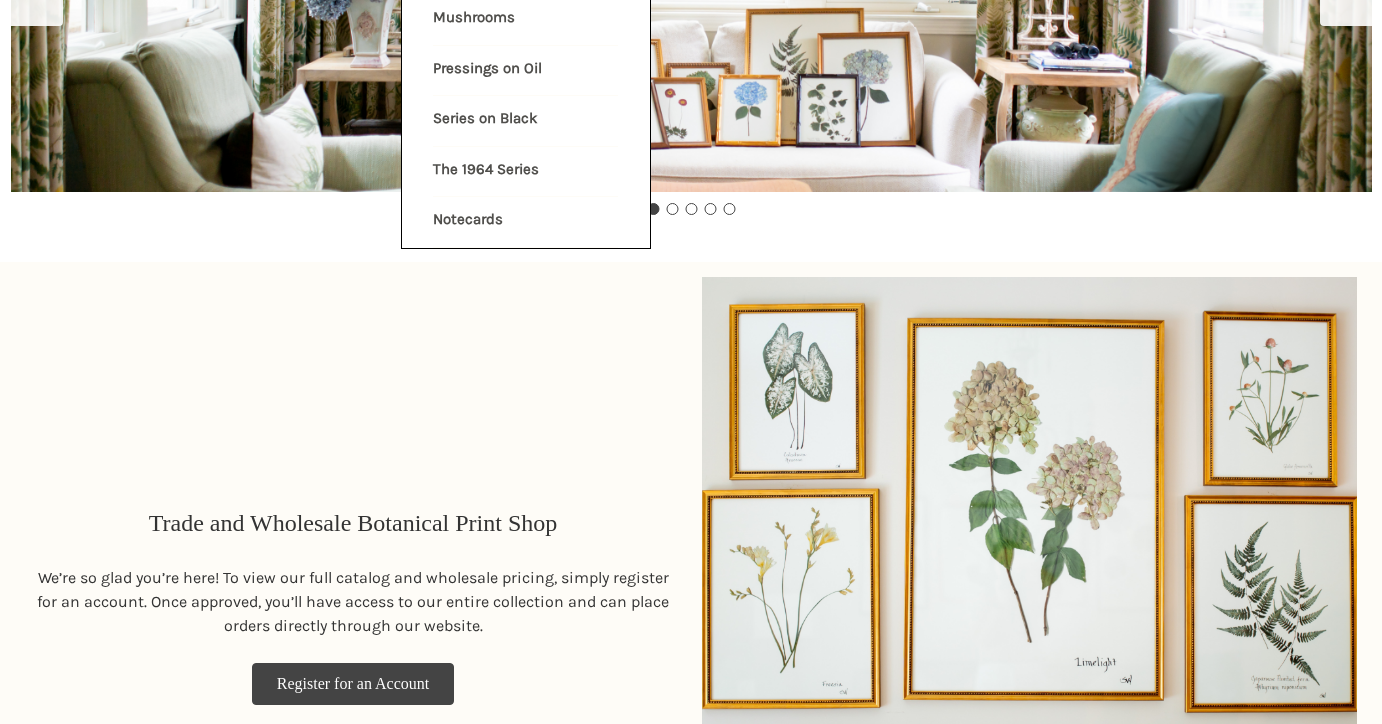drag, startPoint x: 350, startPoint y: 349, endPoint x: 359, endPoint y: 355, distance: 10.816654 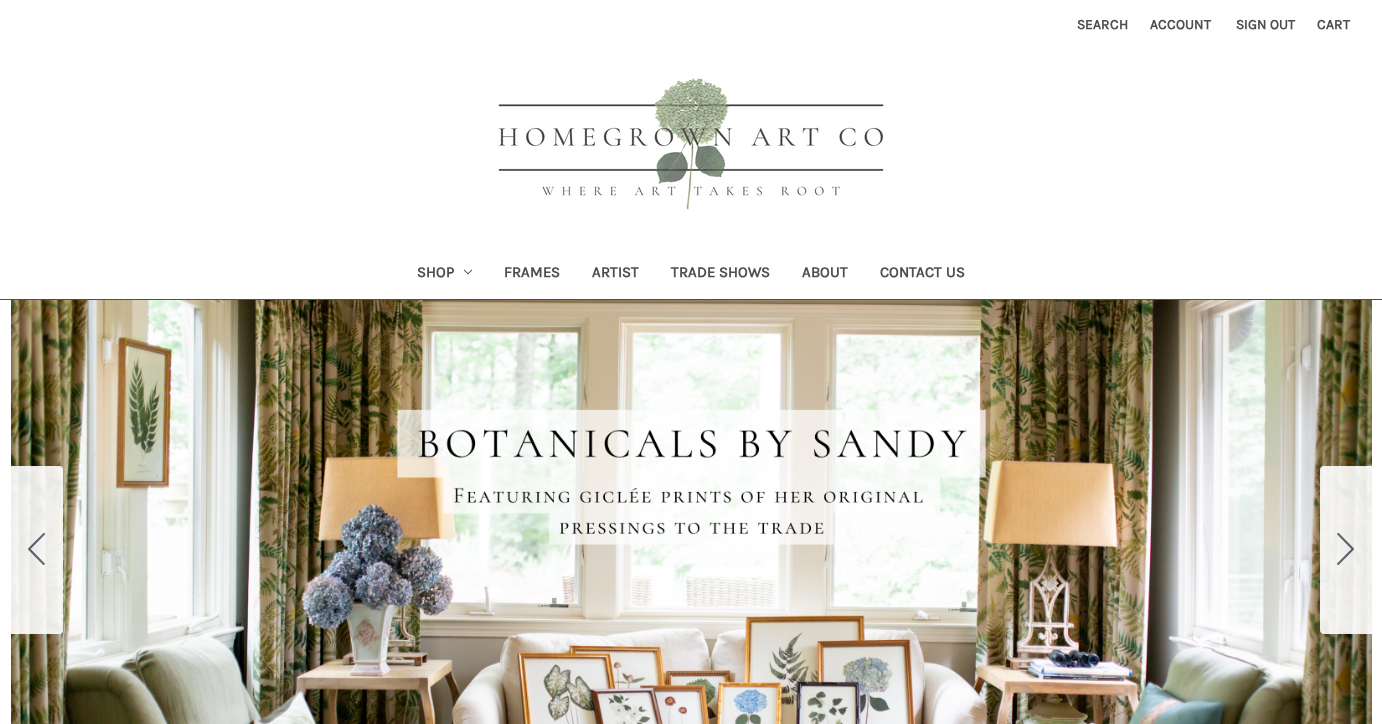 scroll, scrollTop: 0, scrollLeft: 0, axis: both 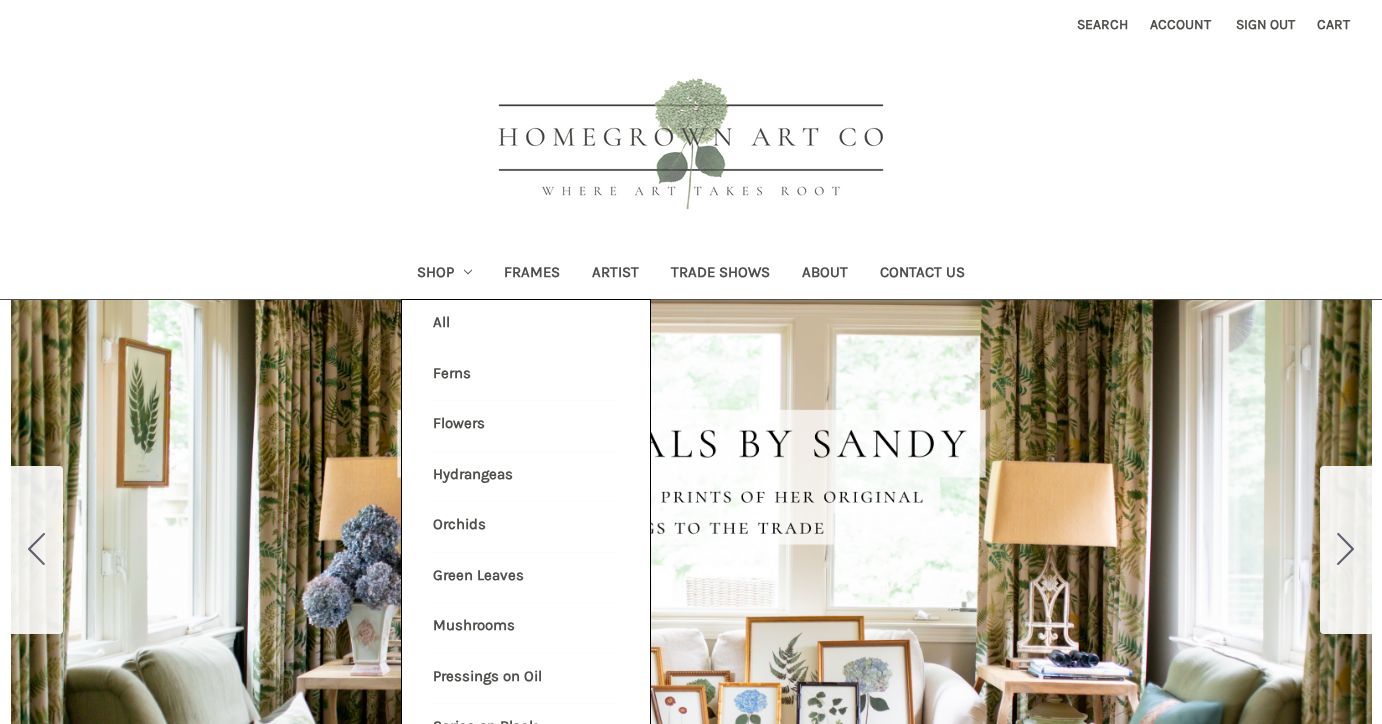 click on "All Shop" at bounding box center (526, 325) 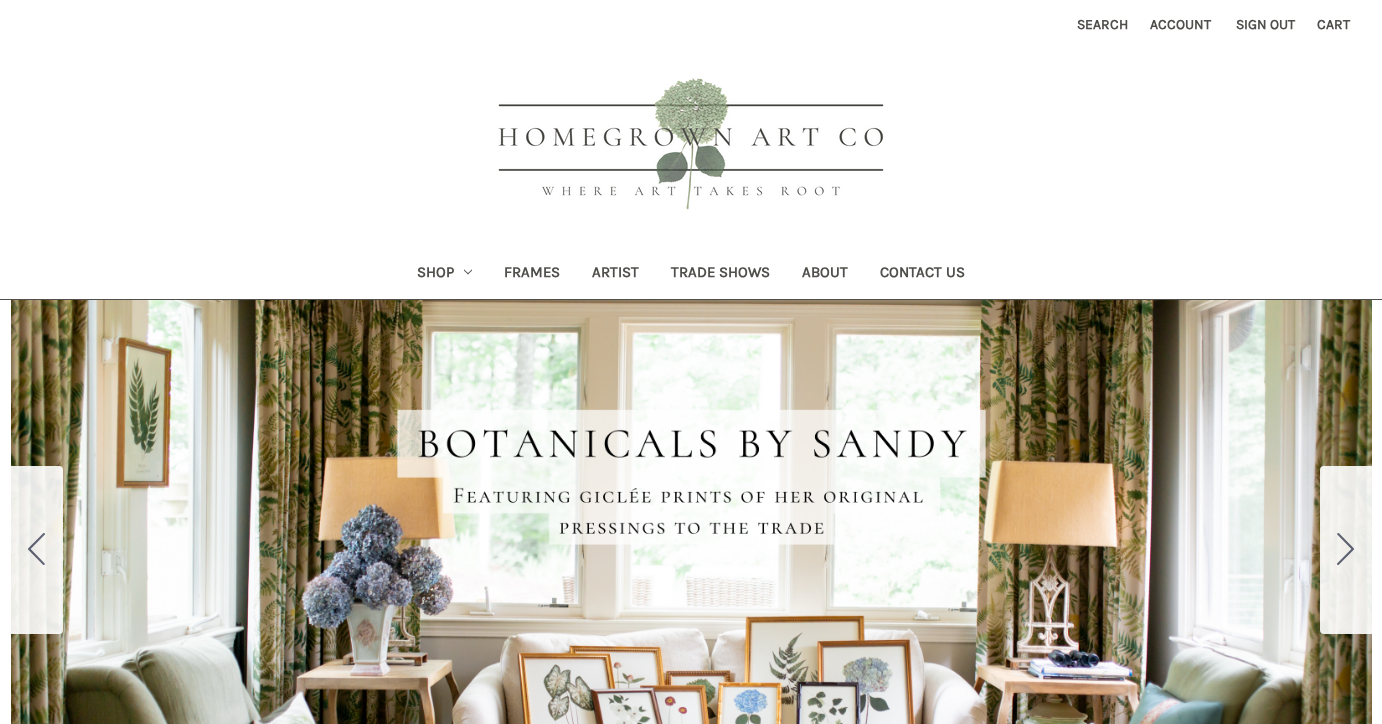 scroll, scrollTop: 0, scrollLeft: 0, axis: both 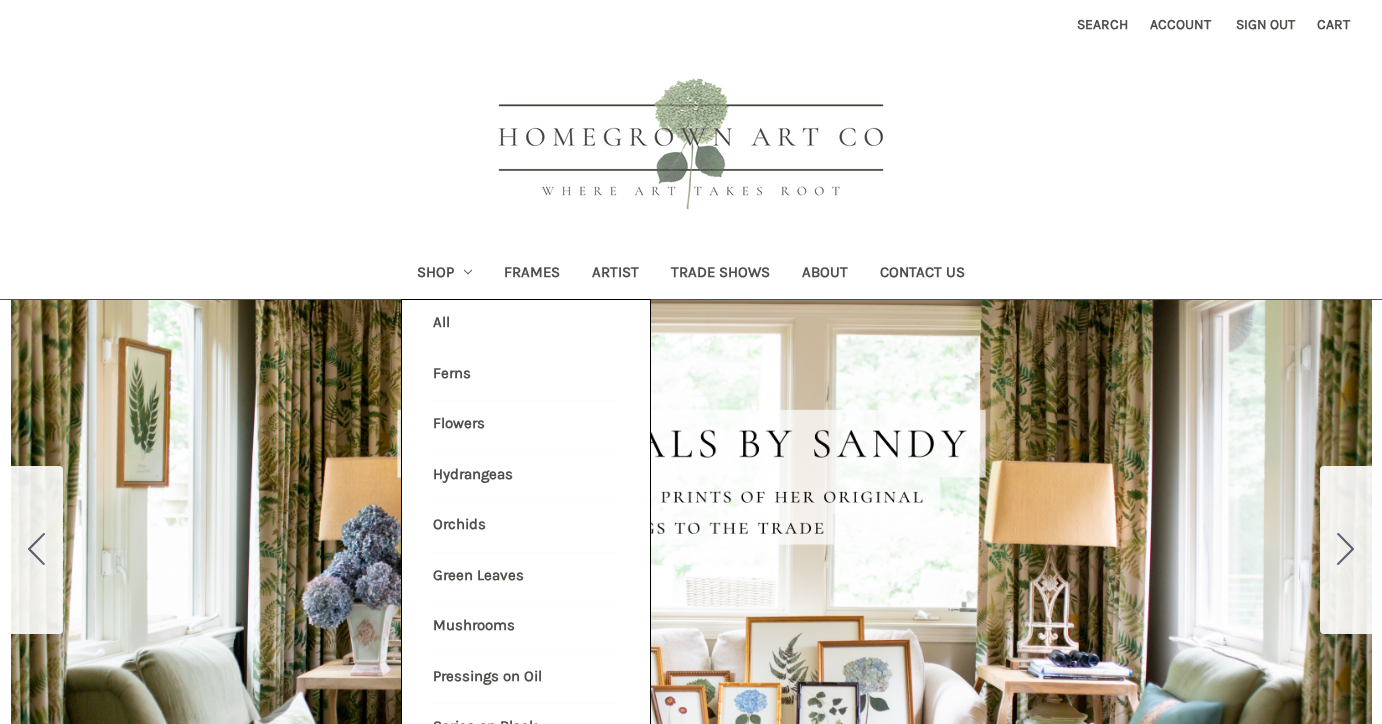 click on "All Shop" at bounding box center [526, 325] 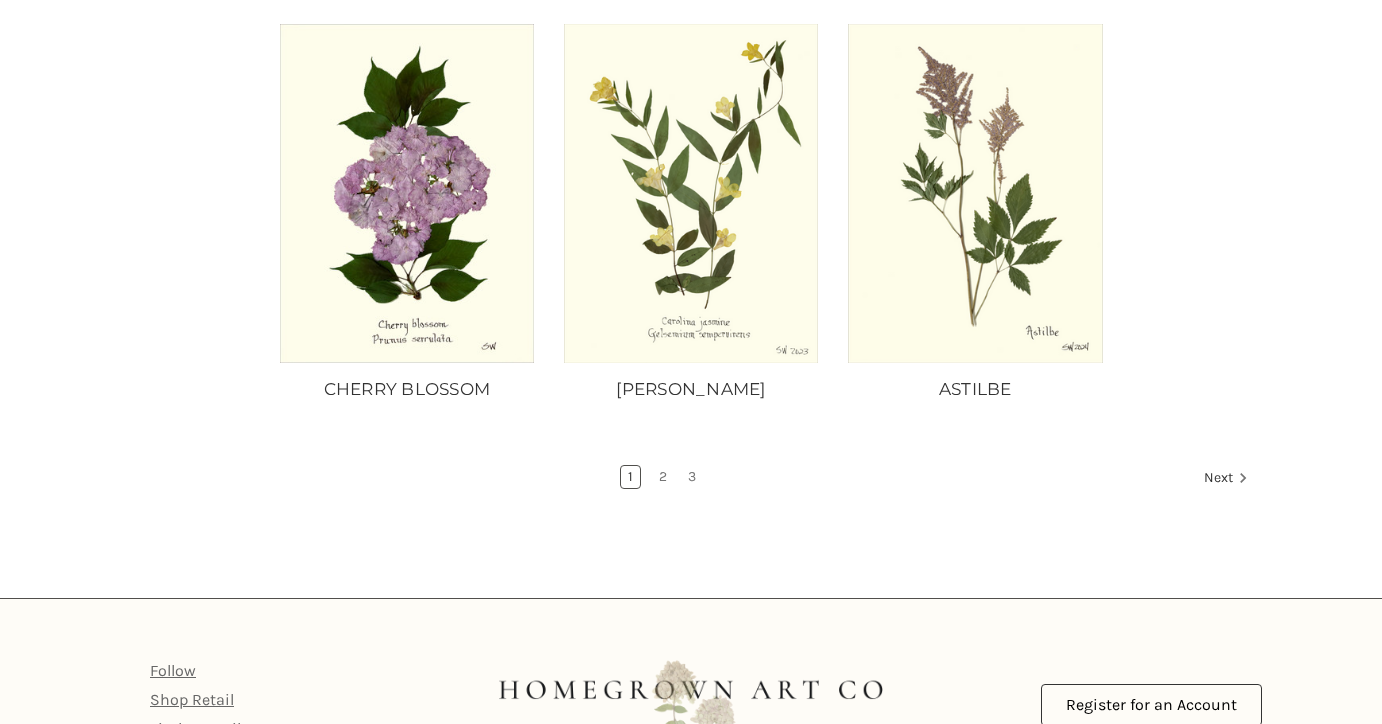 scroll, scrollTop: 1715, scrollLeft: 0, axis: vertical 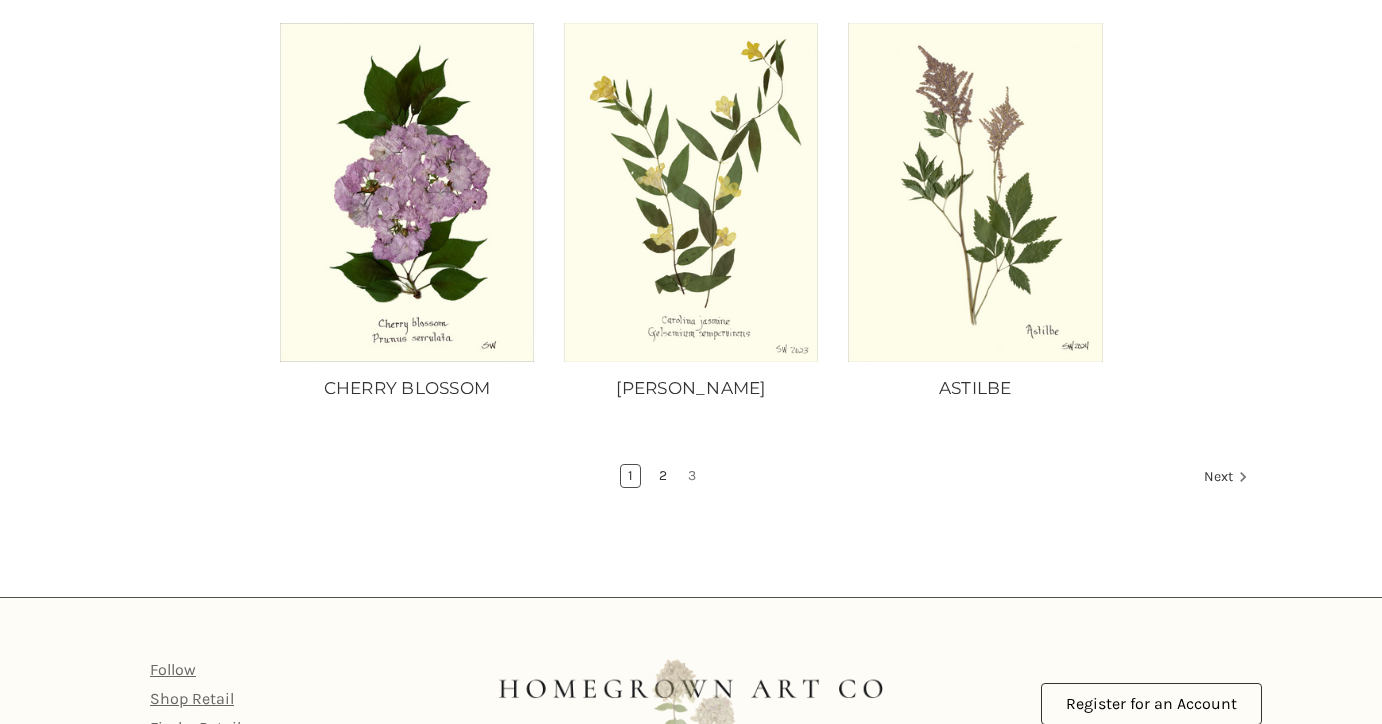 click on "2" at bounding box center (663, 476) 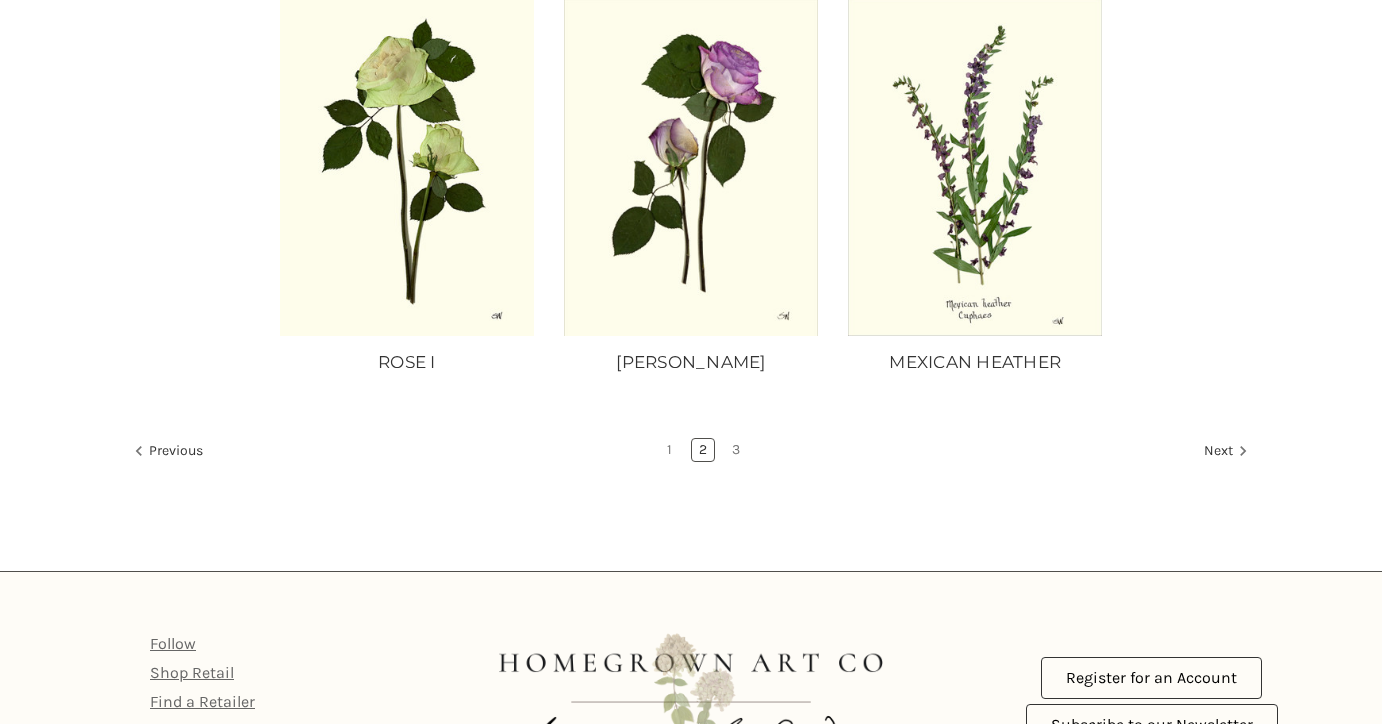 scroll, scrollTop: 1756, scrollLeft: 0, axis: vertical 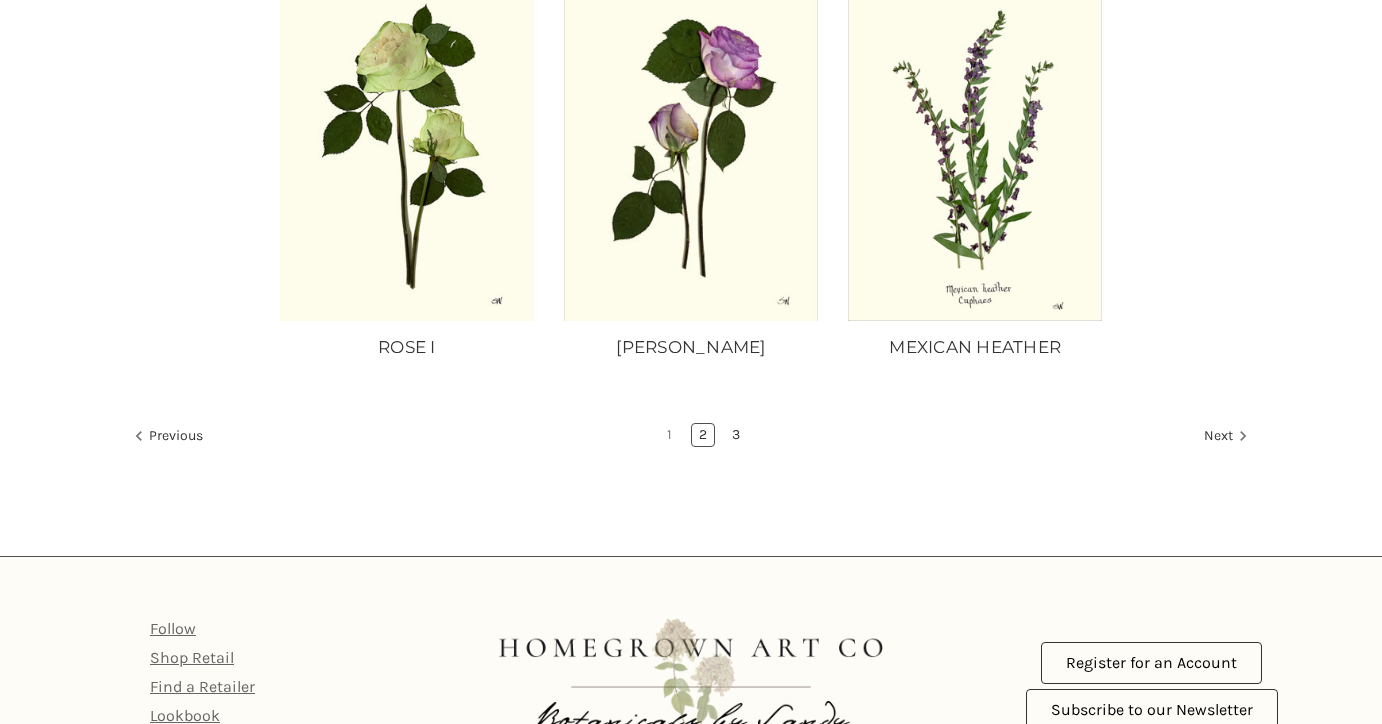 click on "3" at bounding box center (736, 435) 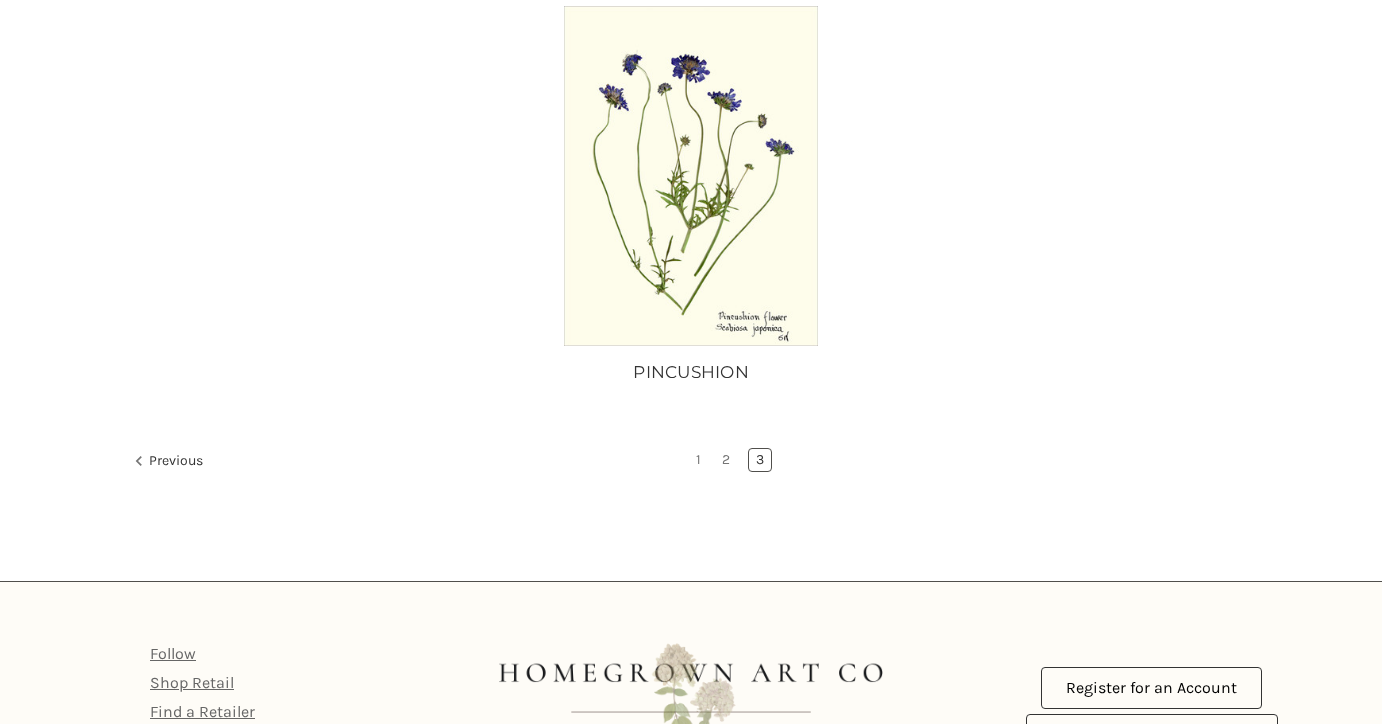 scroll, scrollTop: 436, scrollLeft: 0, axis: vertical 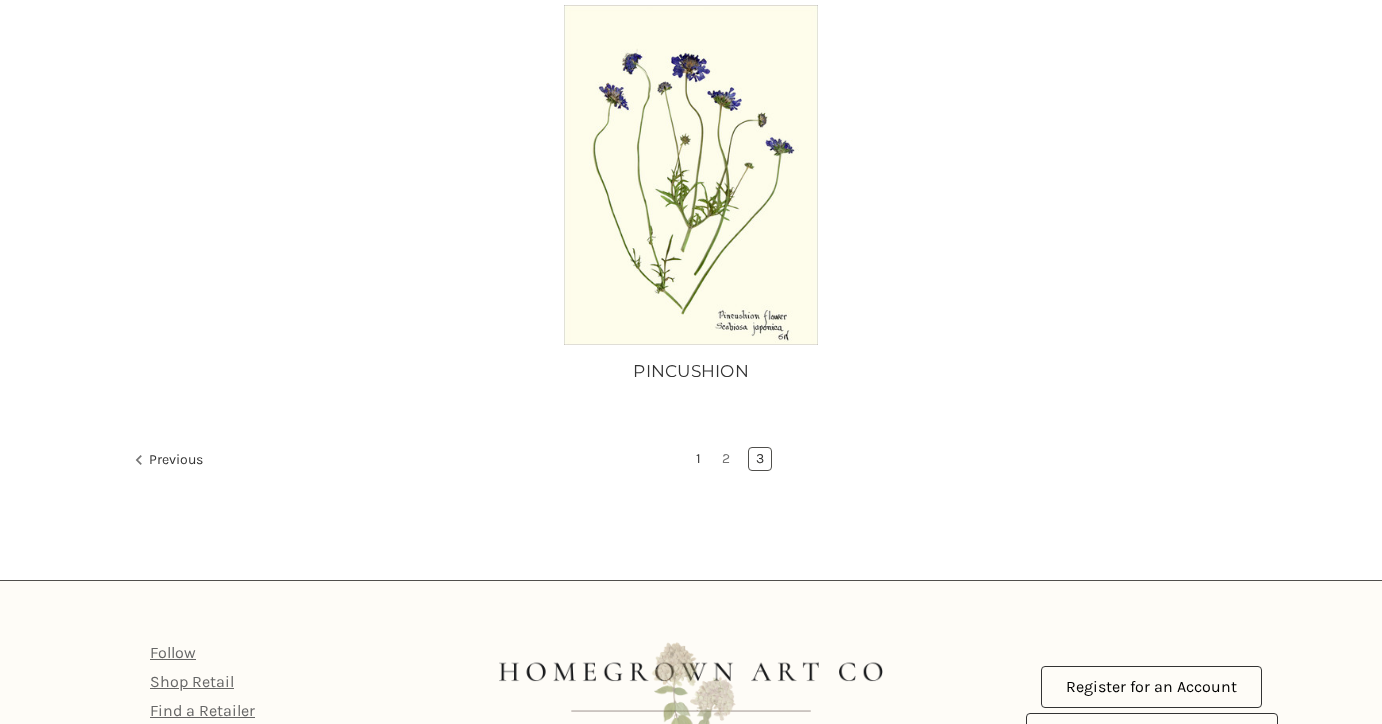 click on "1" at bounding box center (698, 459) 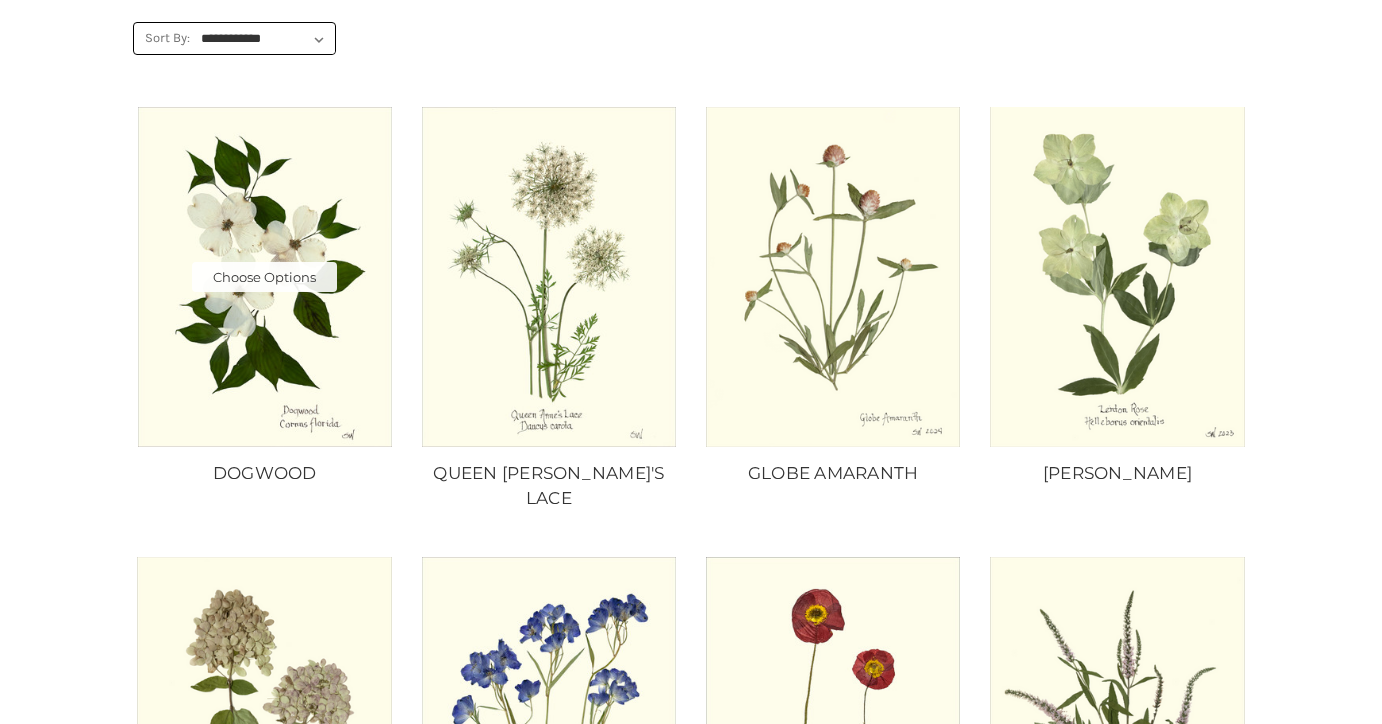 scroll, scrollTop: 338, scrollLeft: 0, axis: vertical 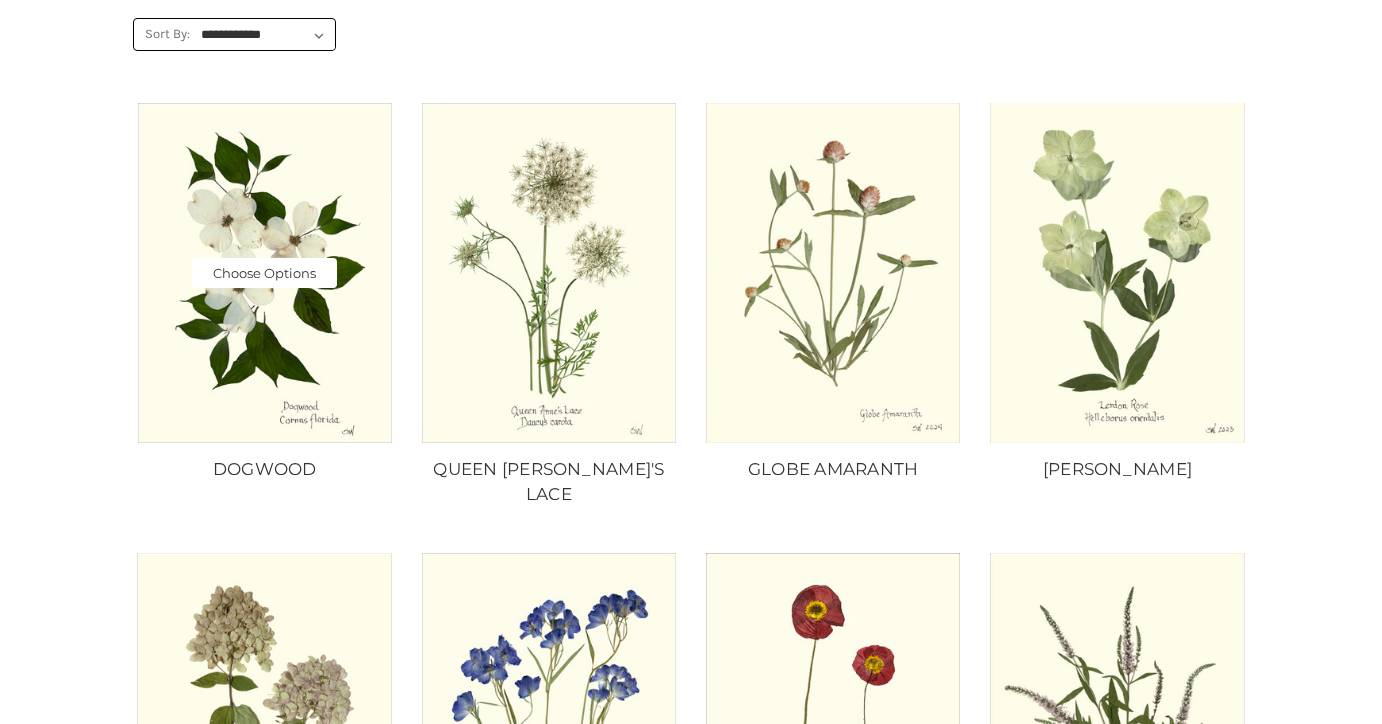 click on "Choose Options" at bounding box center (264, 273) 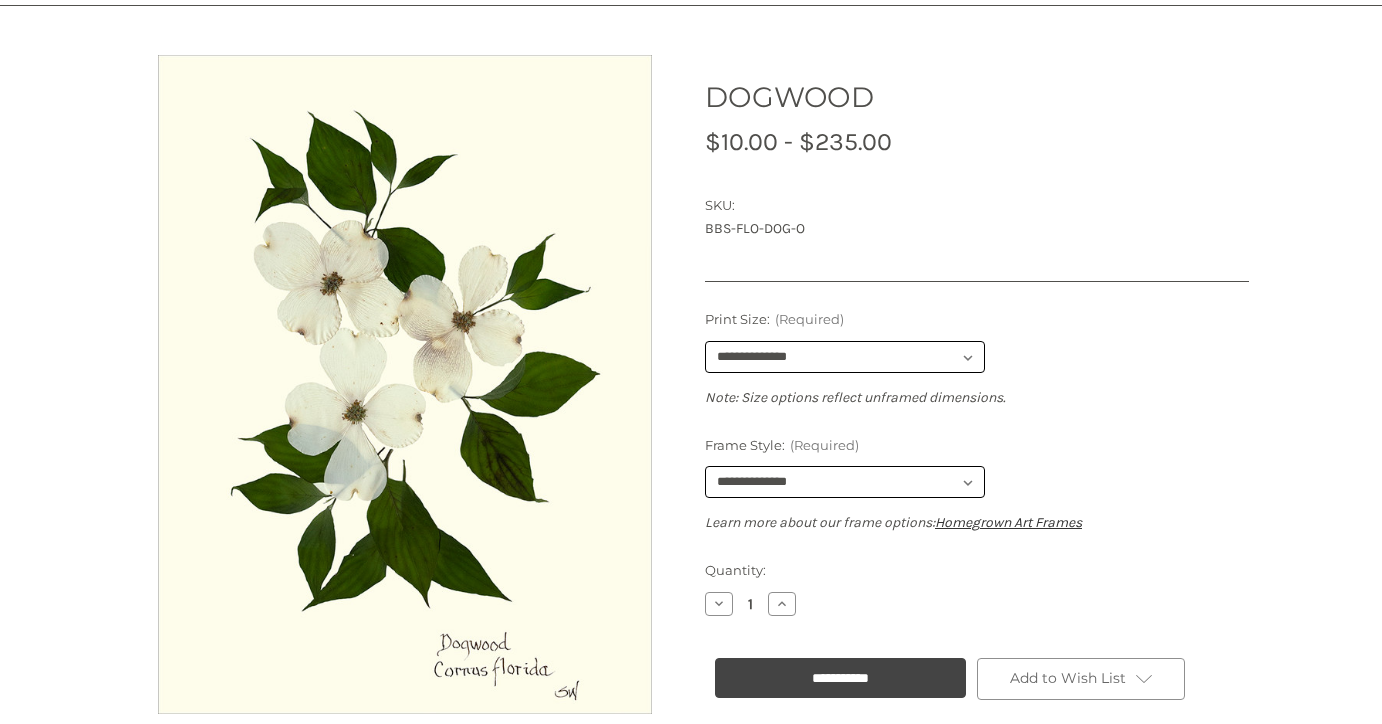 scroll, scrollTop: 313, scrollLeft: 0, axis: vertical 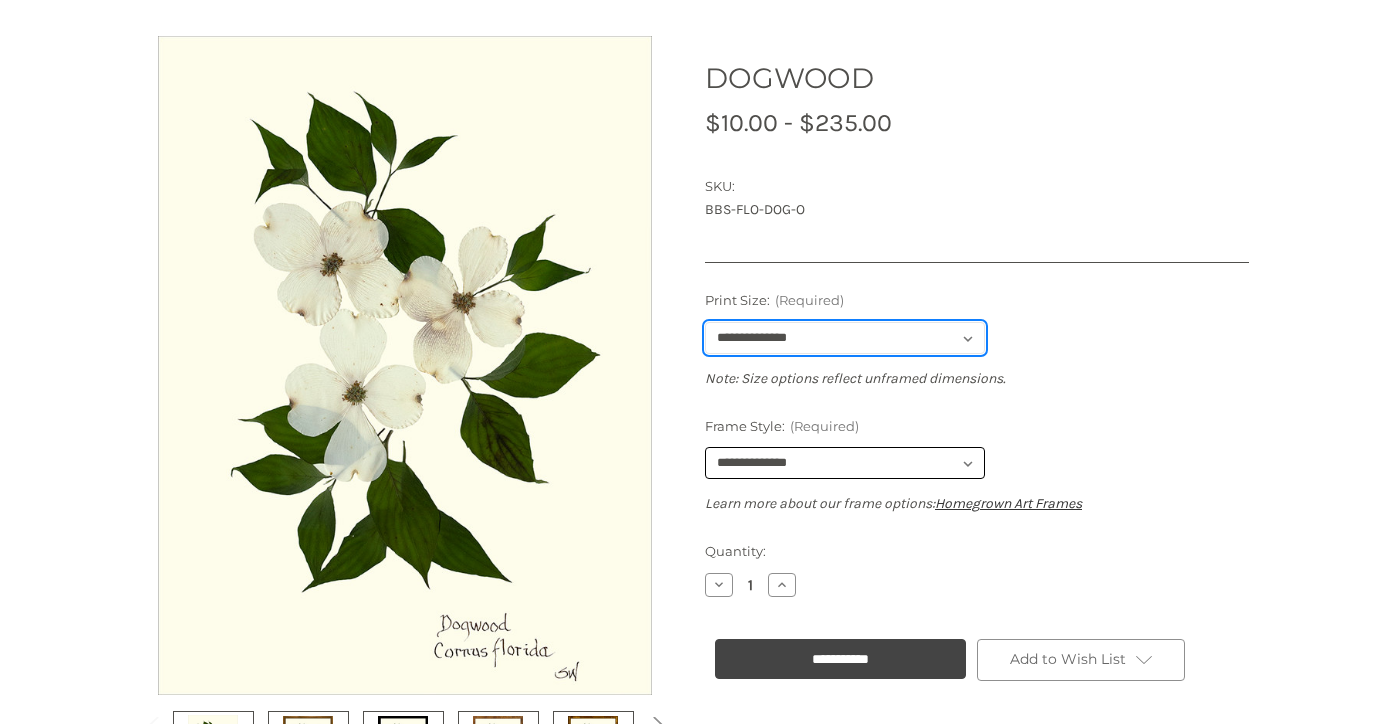 select on "****" 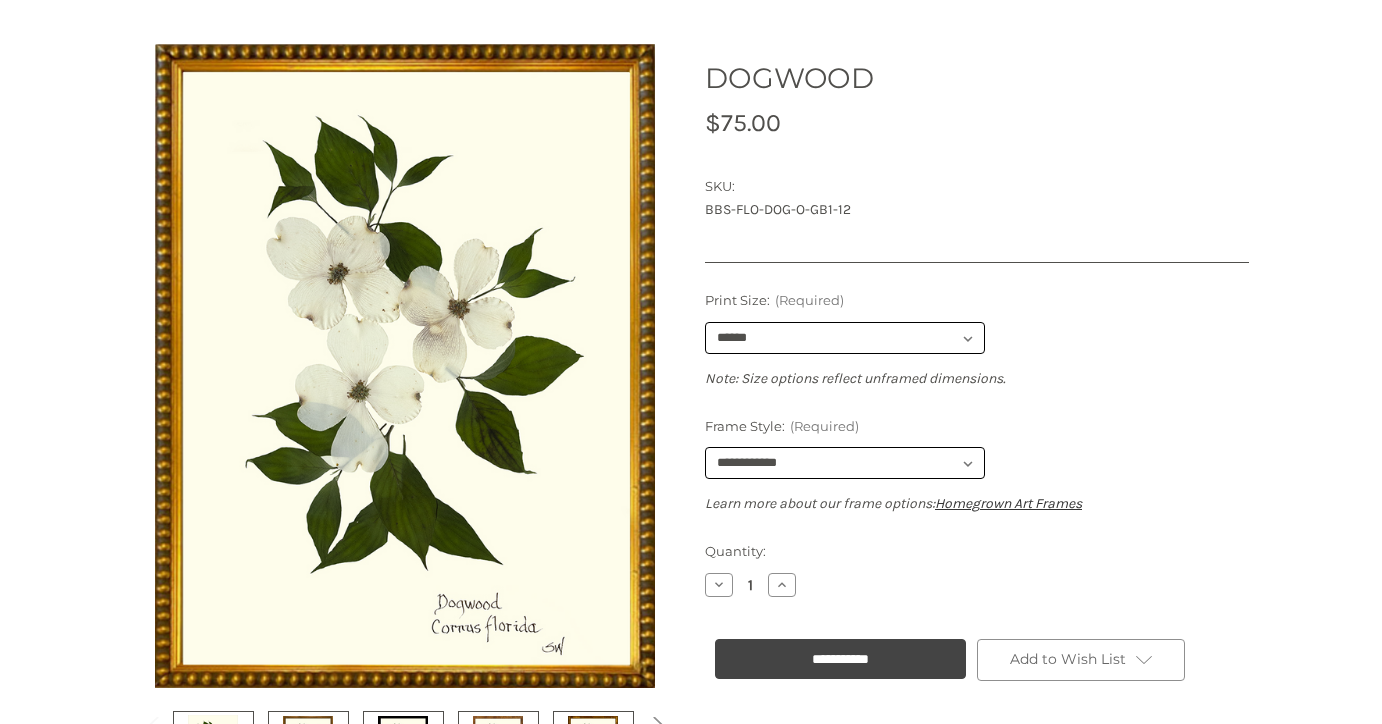 click on "**********" at bounding box center (977, 402) 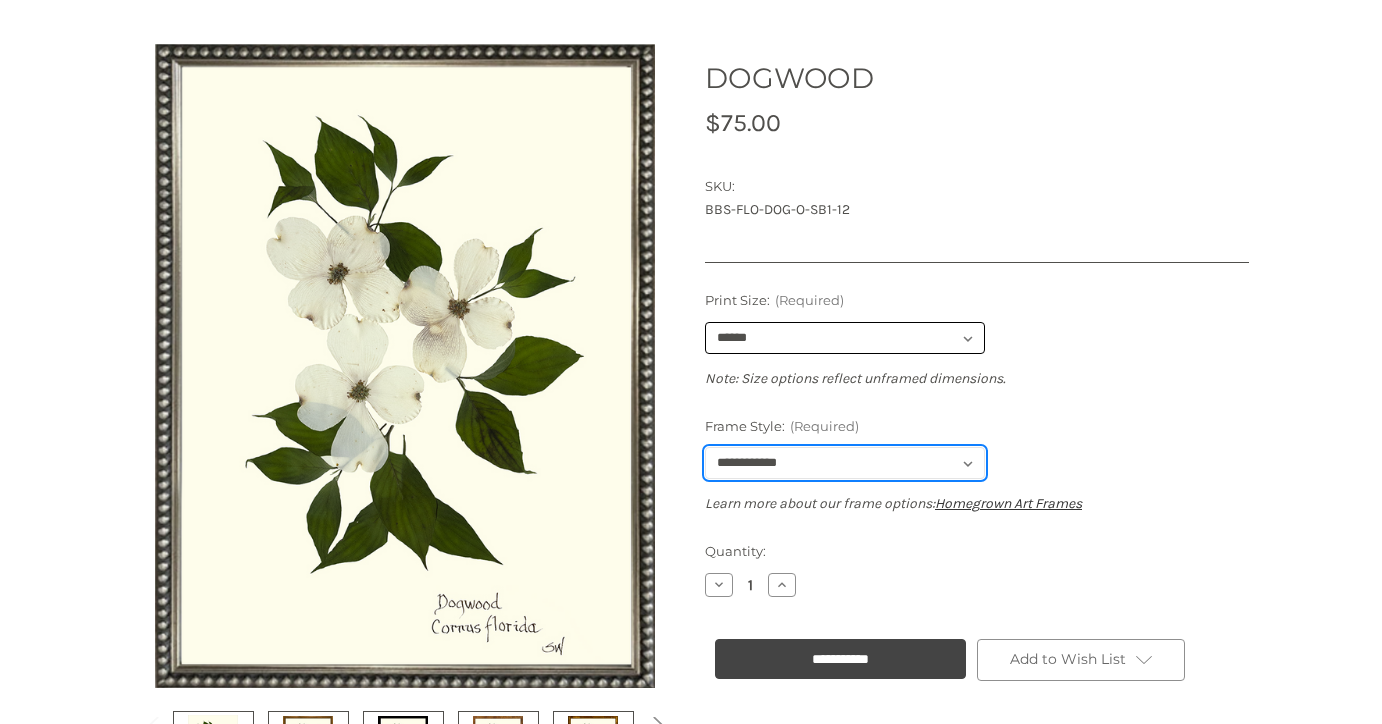 select on "****" 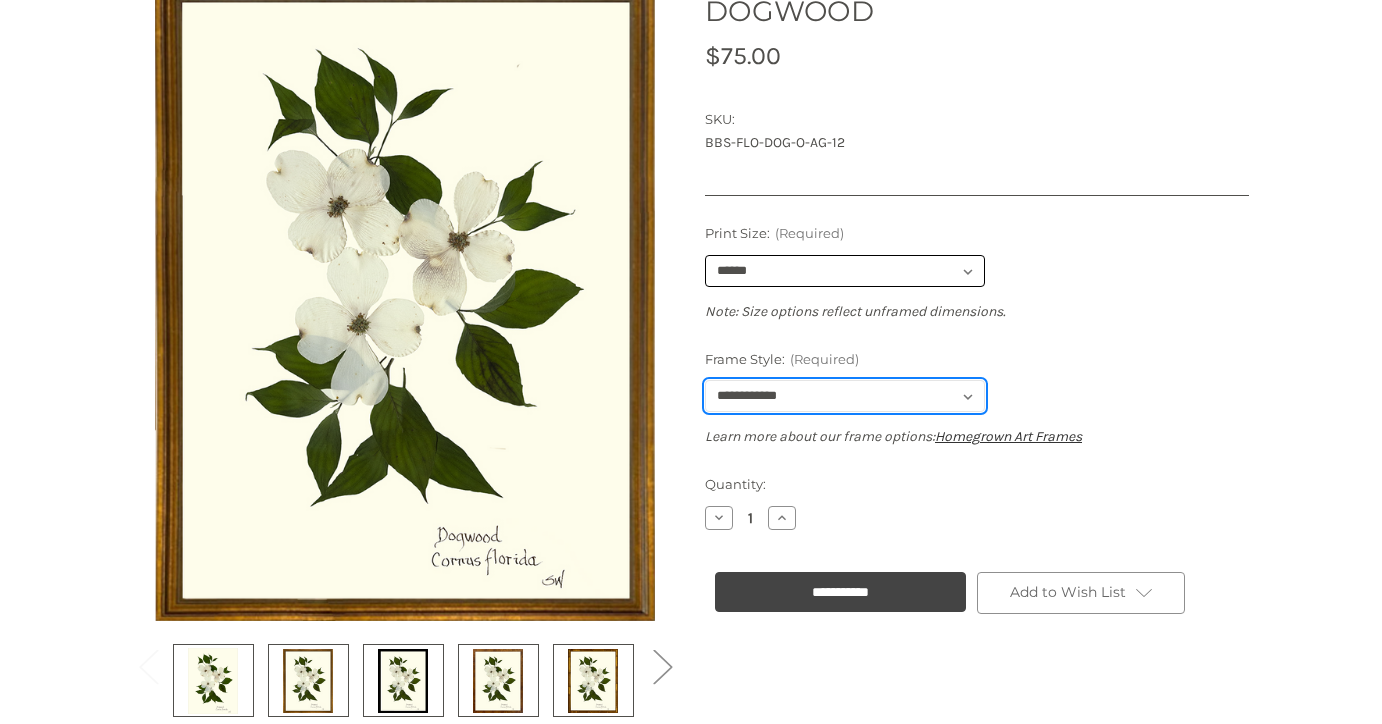scroll, scrollTop: 367, scrollLeft: 0, axis: vertical 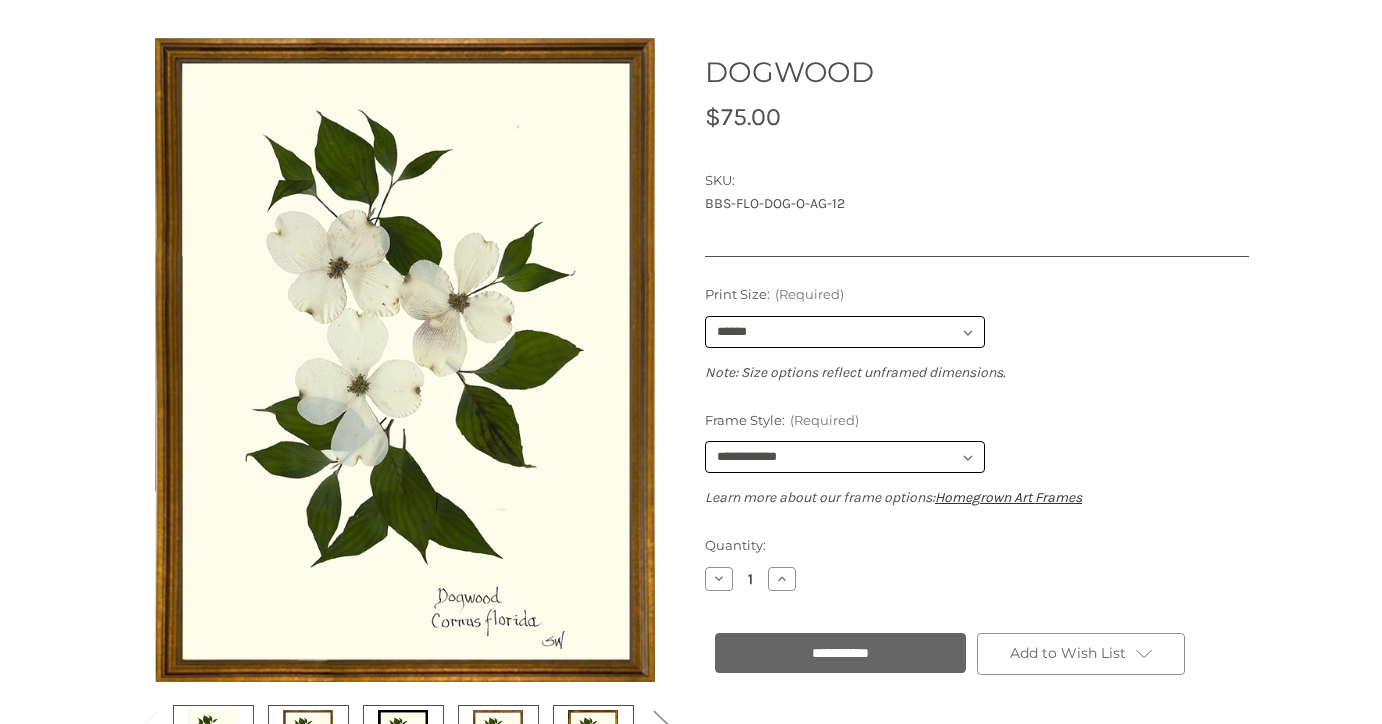 click on "**********" at bounding box center (840, 653) 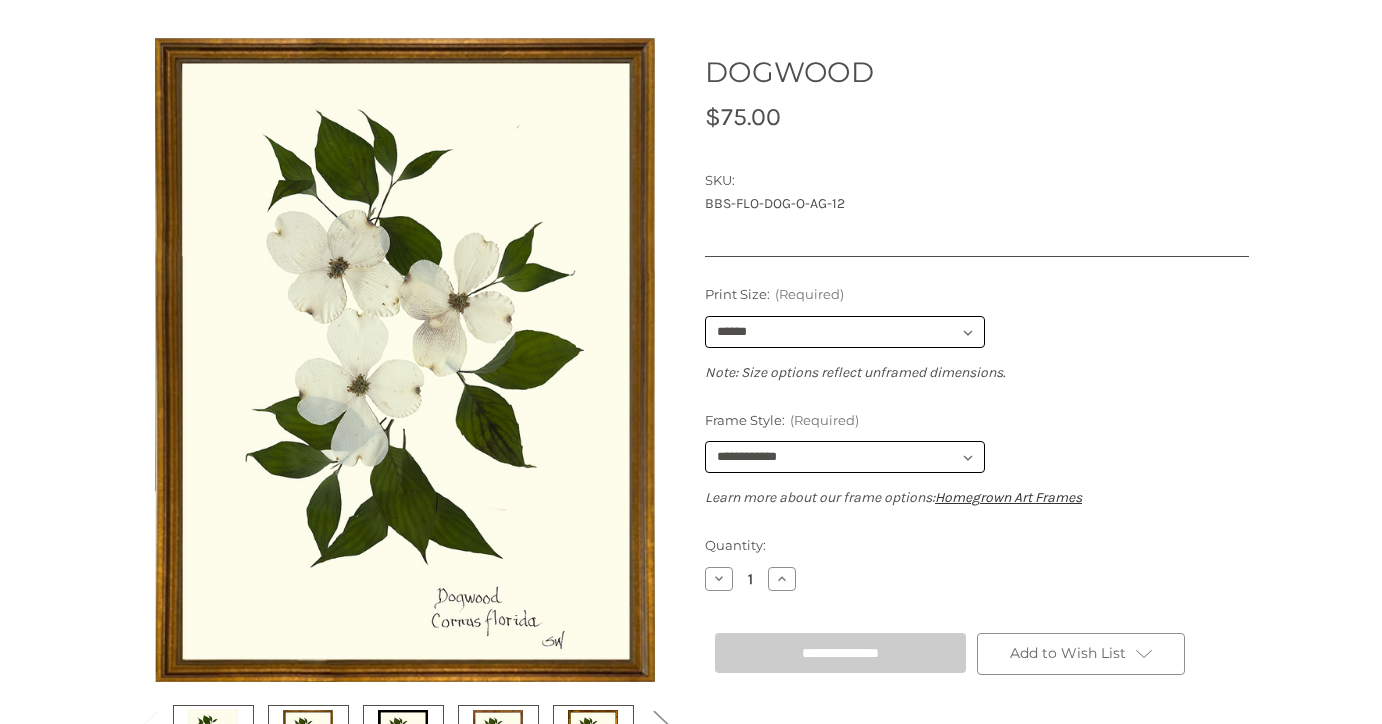 type on "**********" 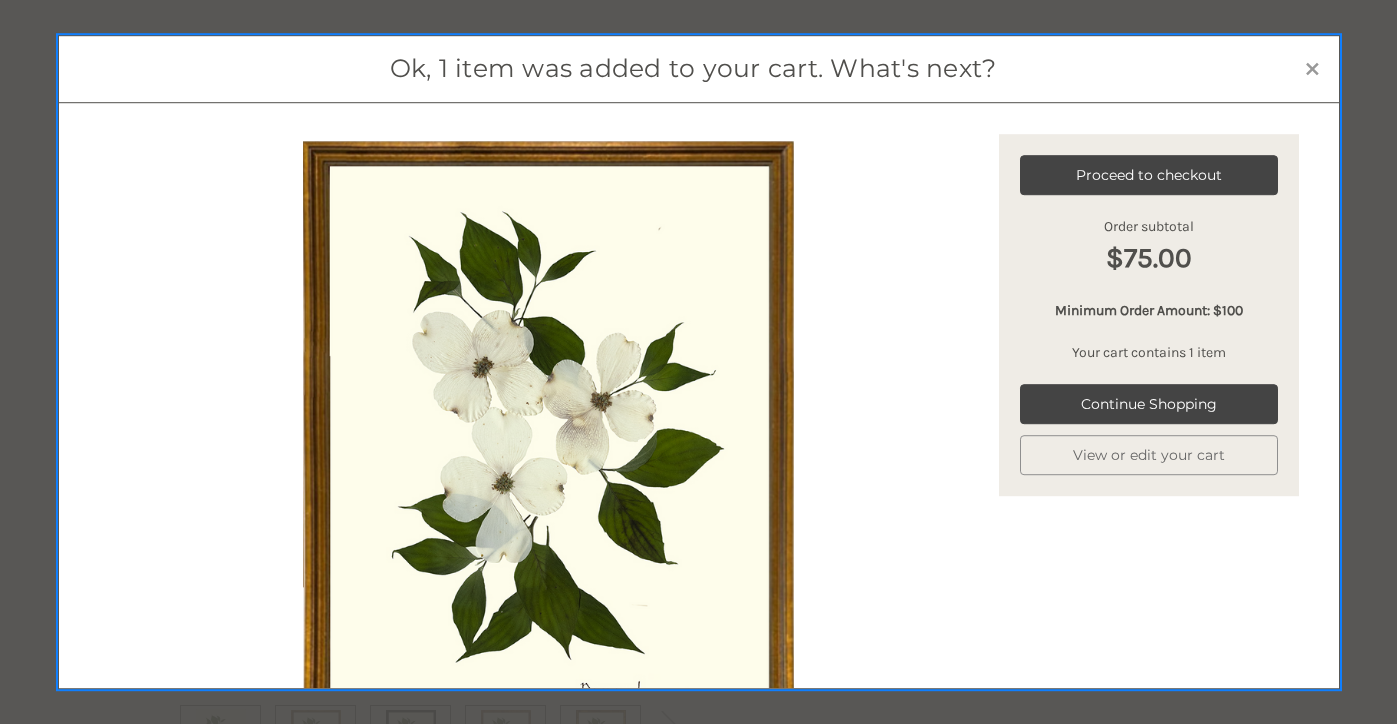 click on "×" at bounding box center [1312, 66] 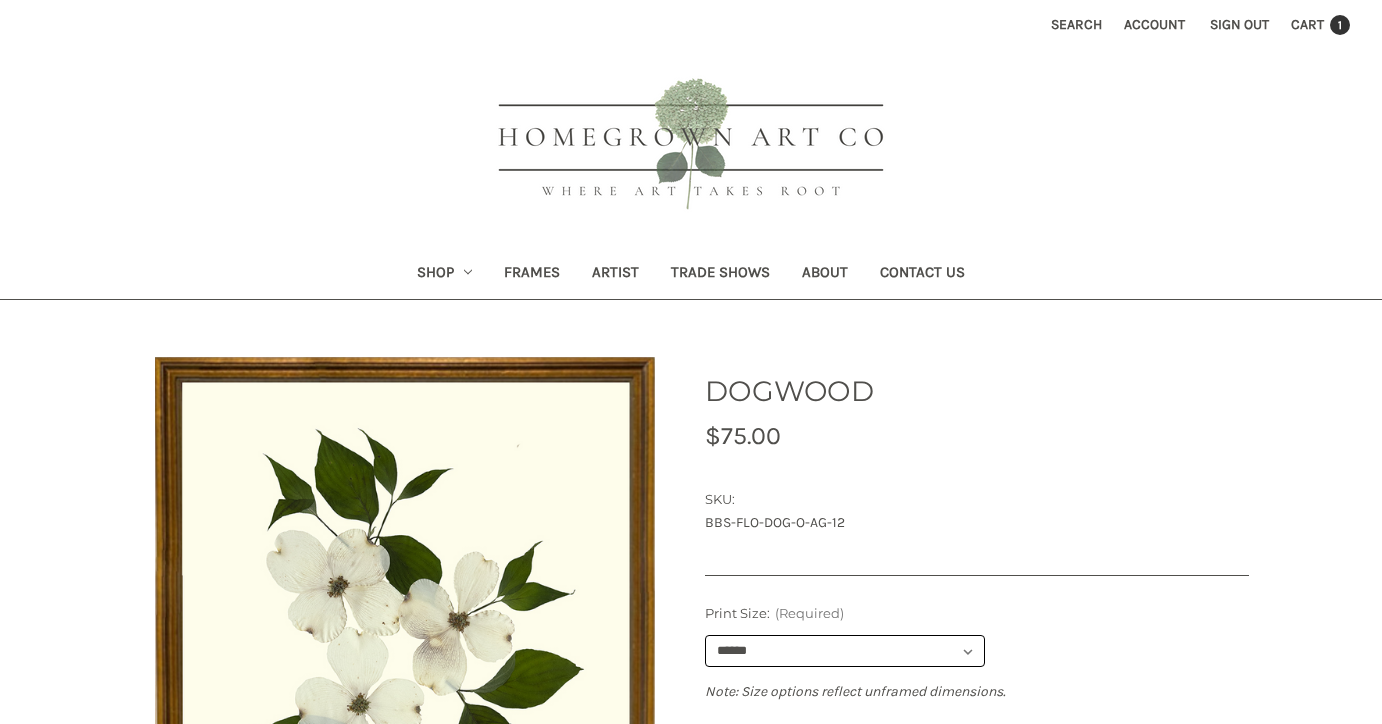 scroll, scrollTop: 0, scrollLeft: 0, axis: both 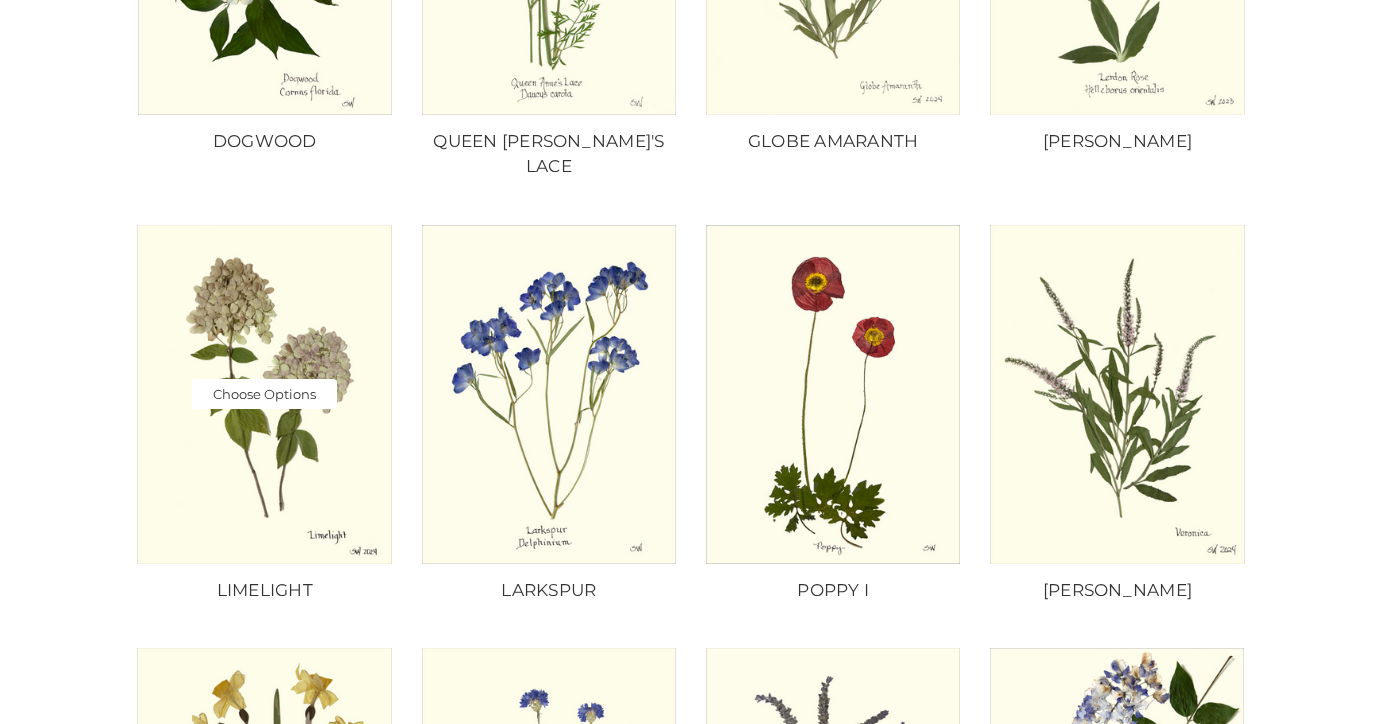 click on "Choose Options" at bounding box center [264, 394] 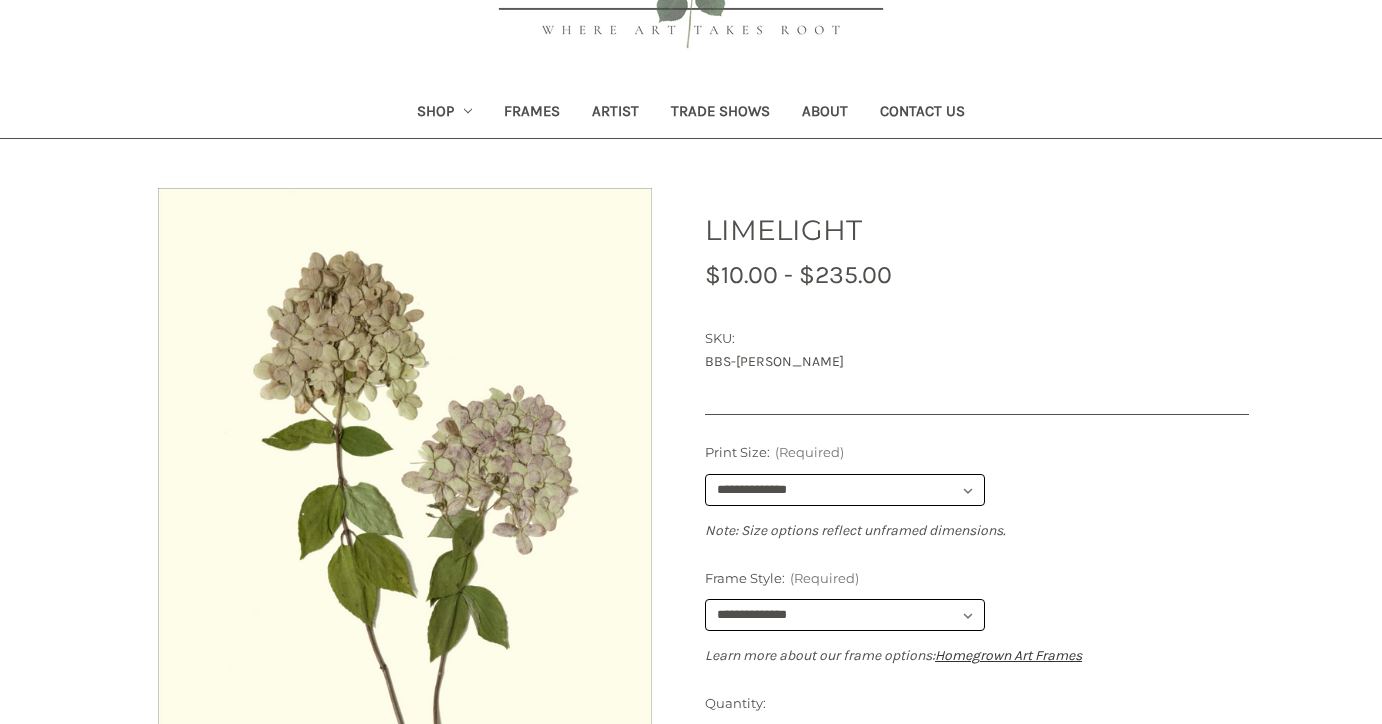 scroll, scrollTop: 204, scrollLeft: 1, axis: both 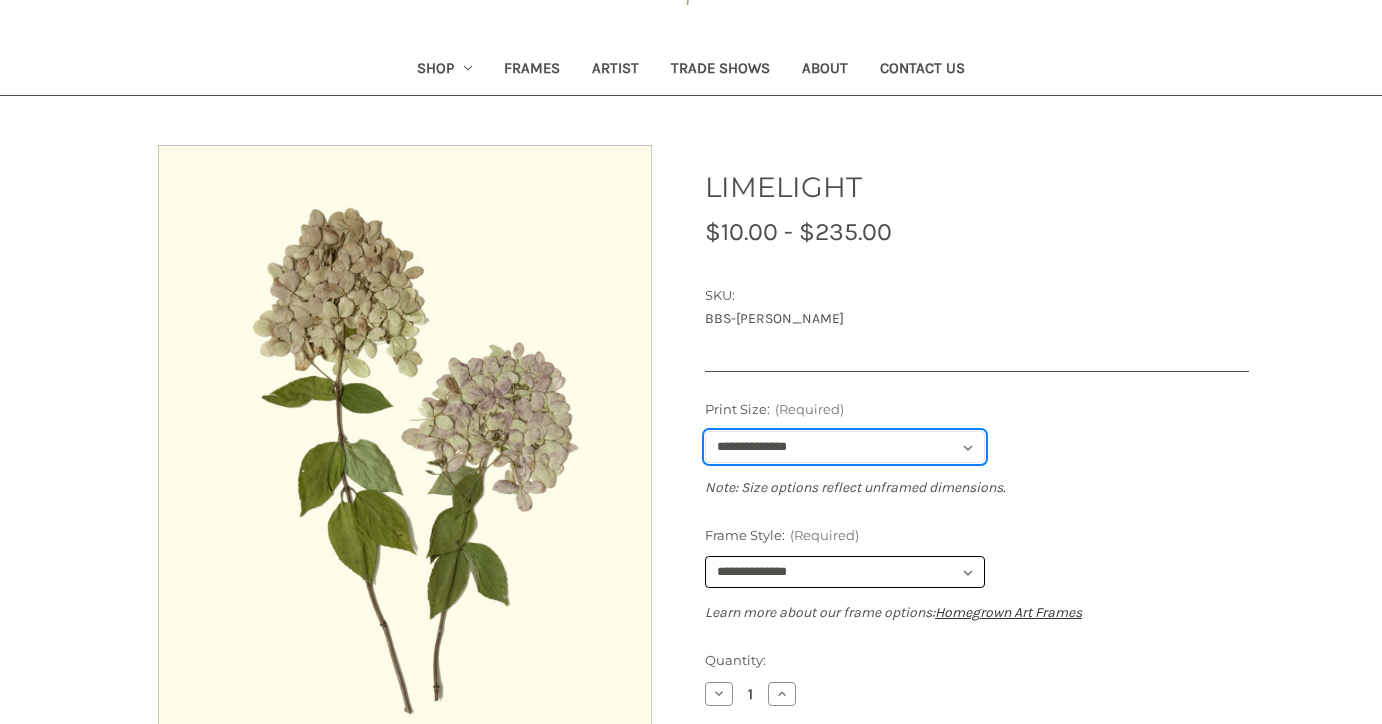 select on "****" 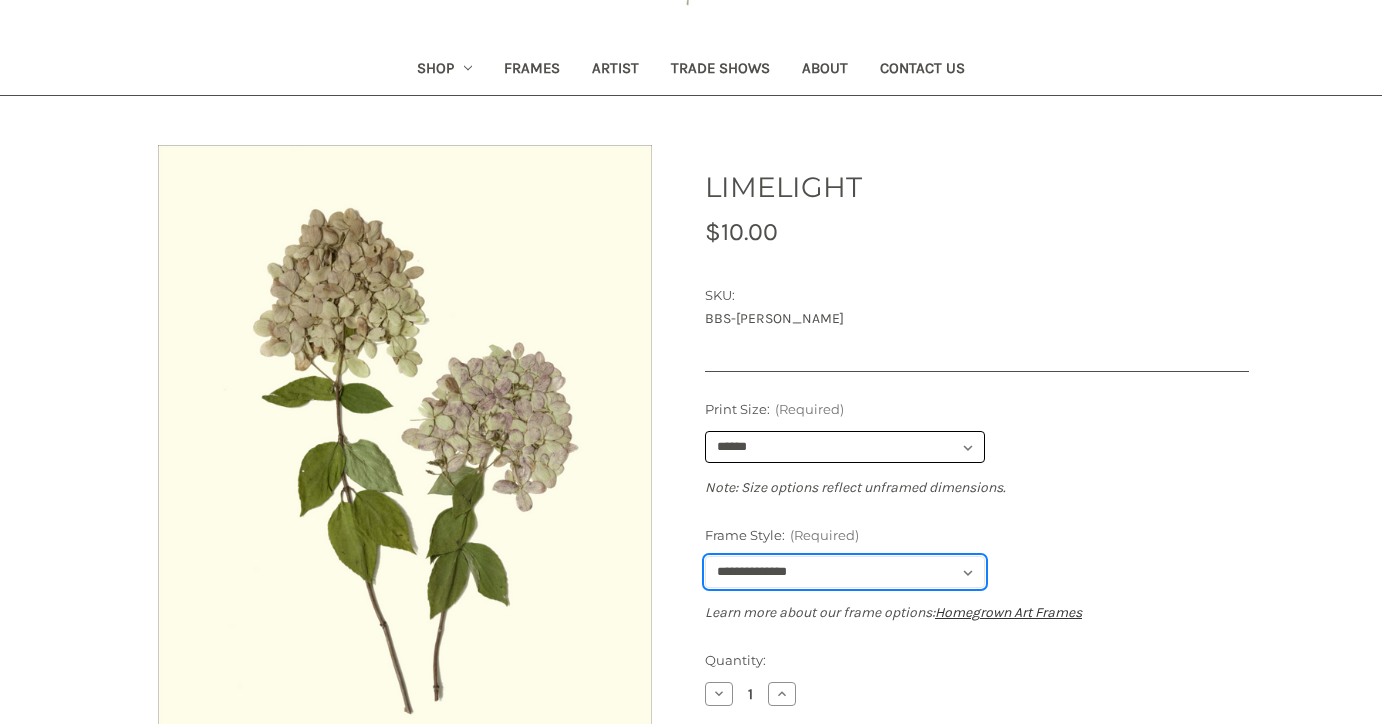 select on "****" 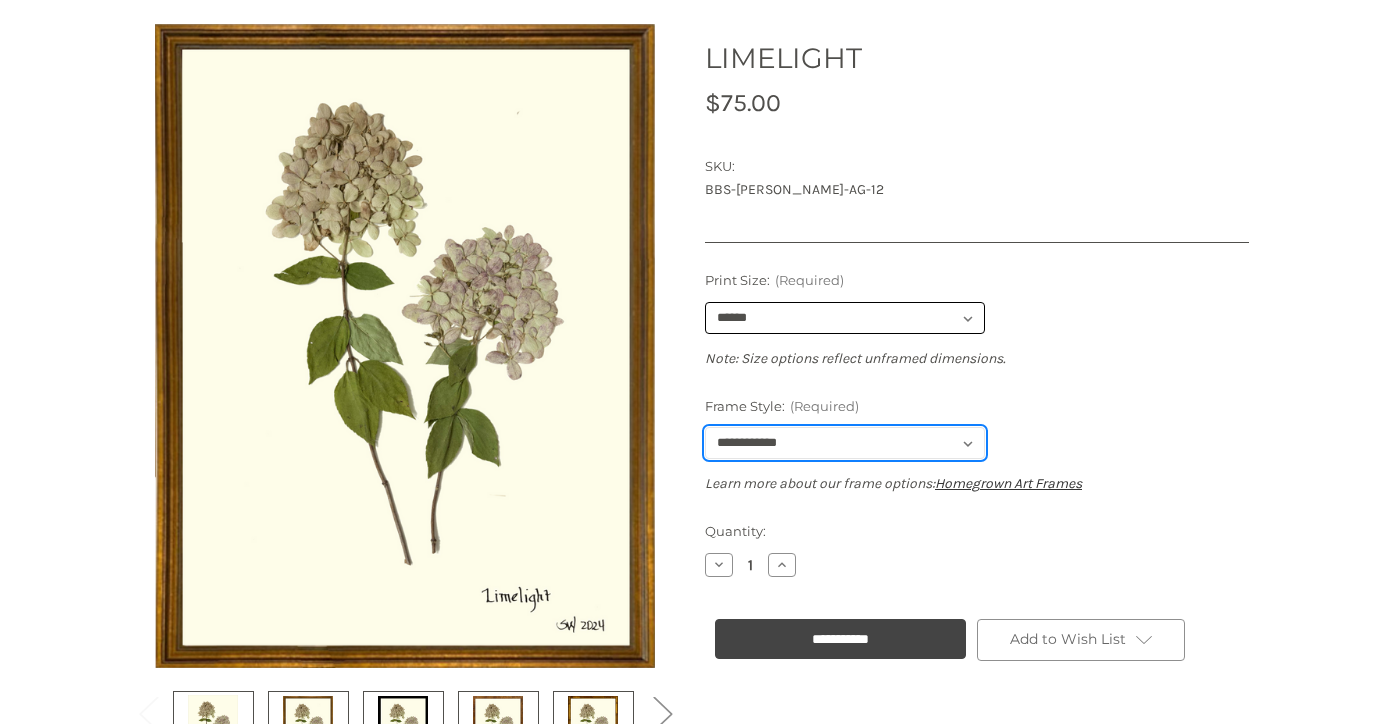 scroll, scrollTop: 328, scrollLeft: 0, axis: vertical 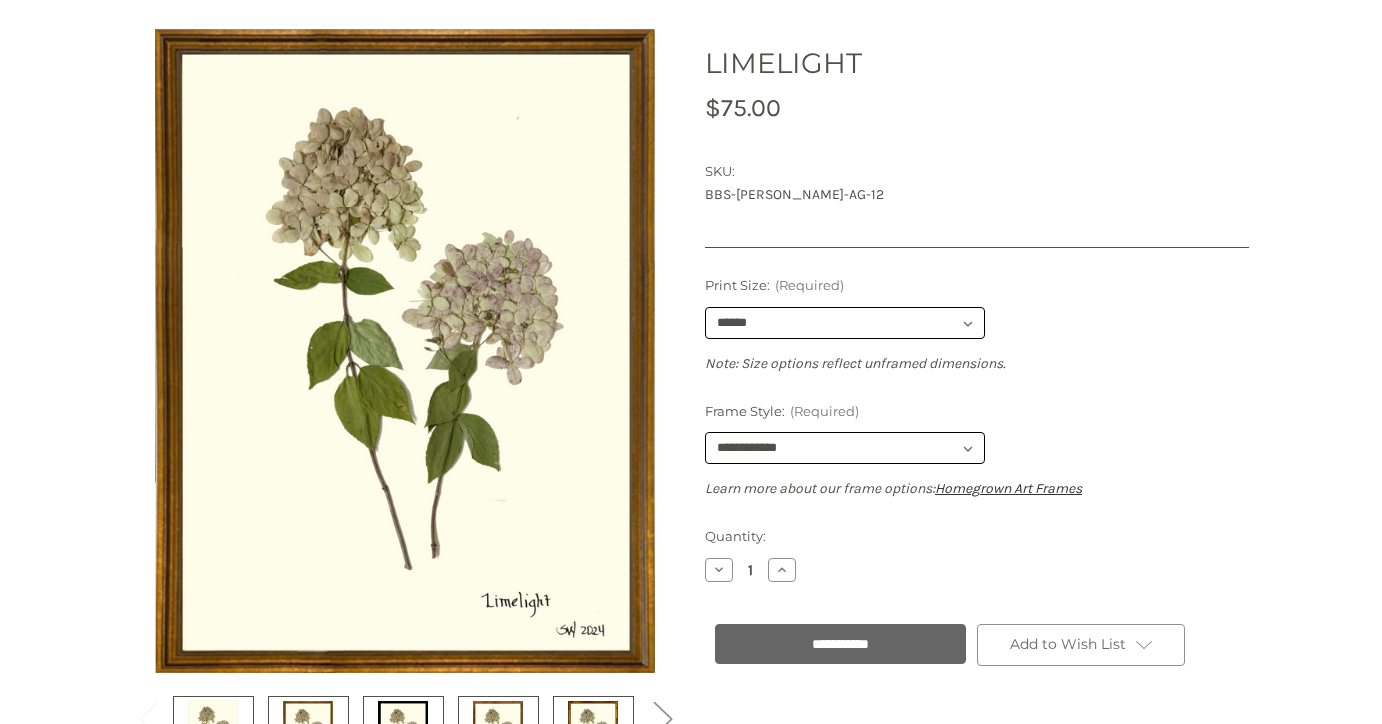 click on "**********" at bounding box center [840, 644] 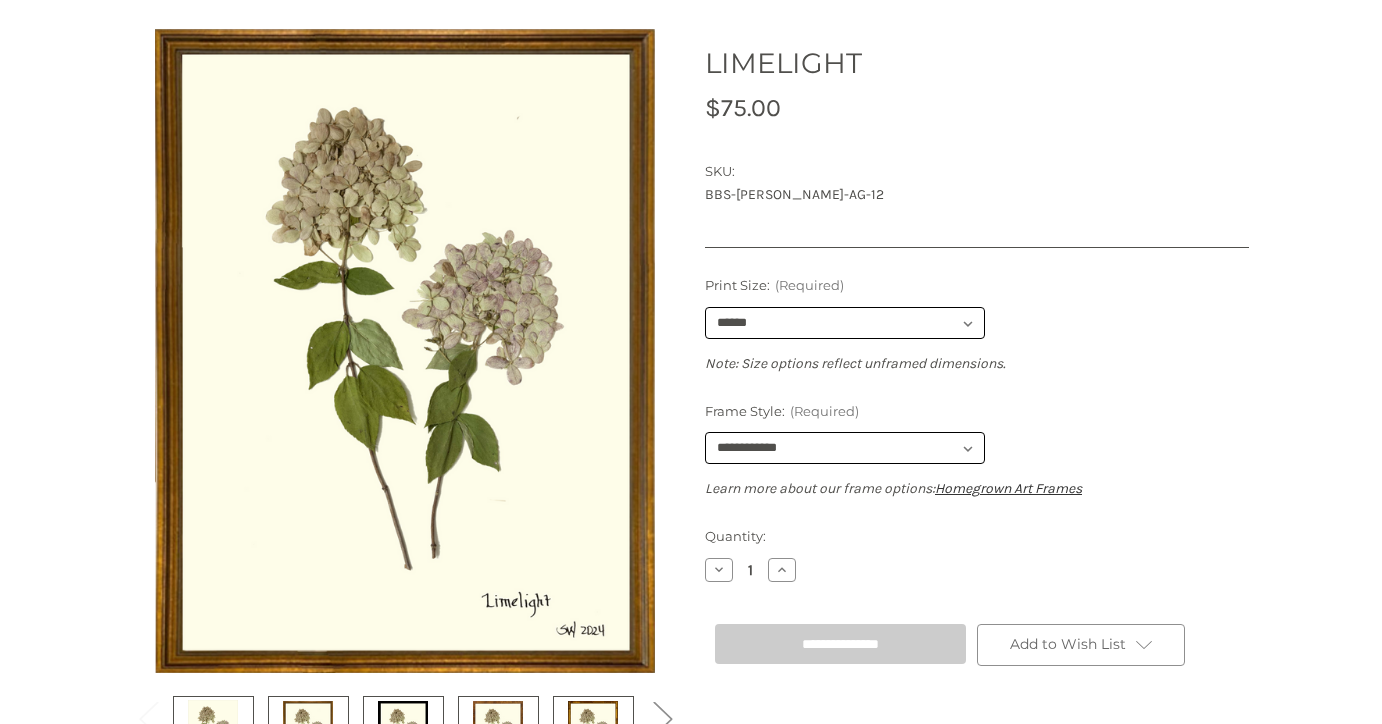type on "**********" 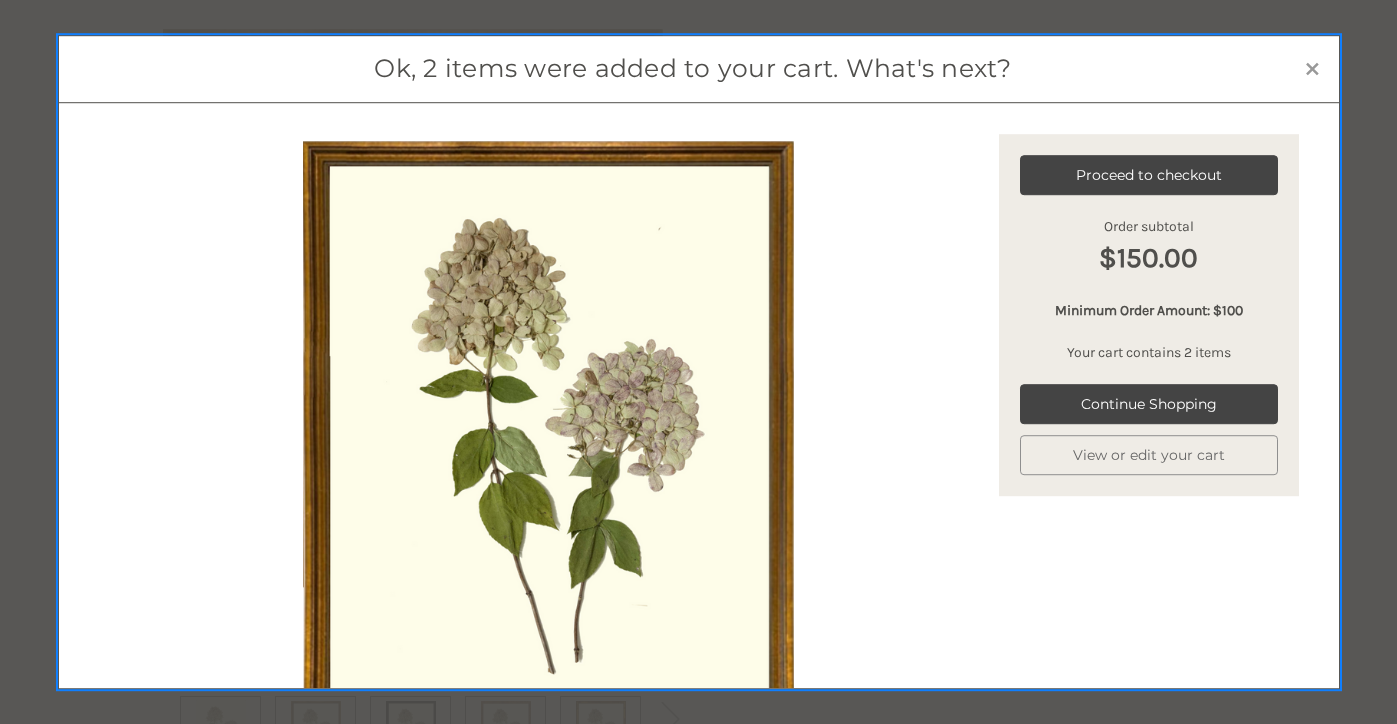 click on "×" at bounding box center [1312, 66] 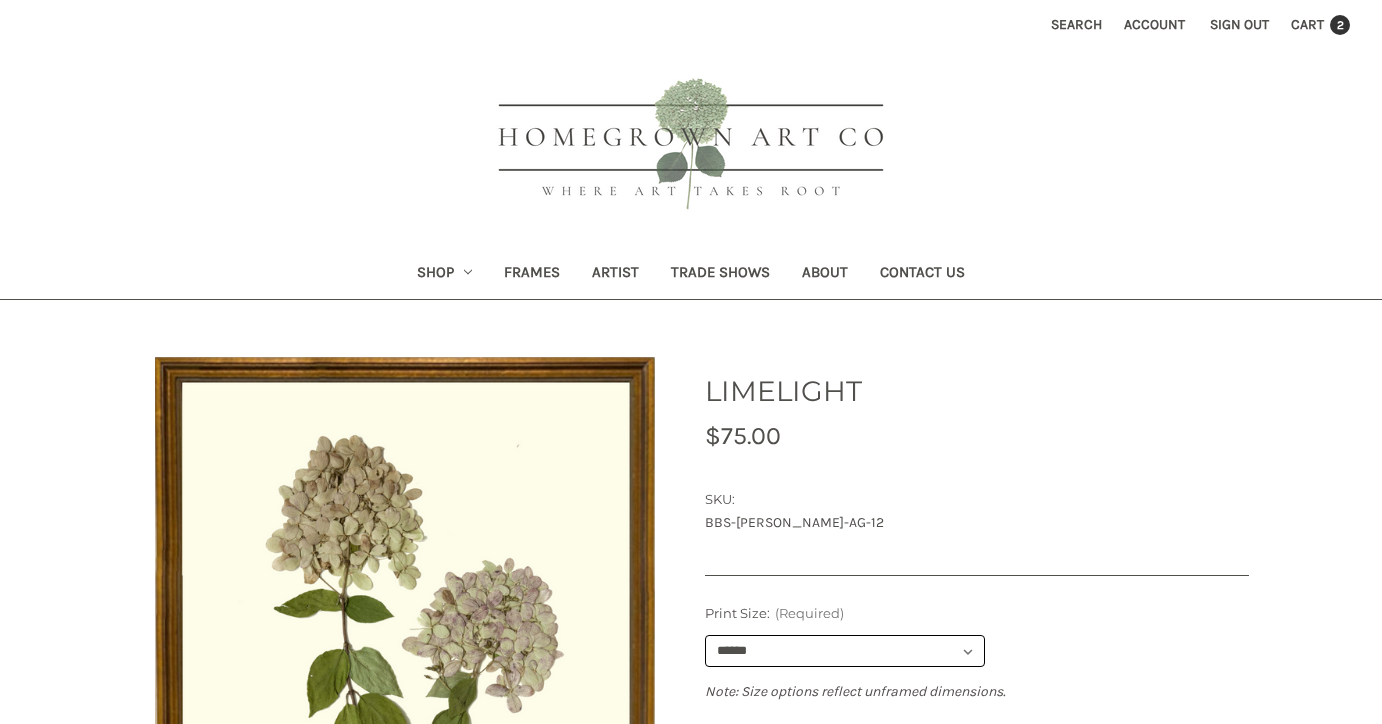scroll, scrollTop: 0, scrollLeft: 0, axis: both 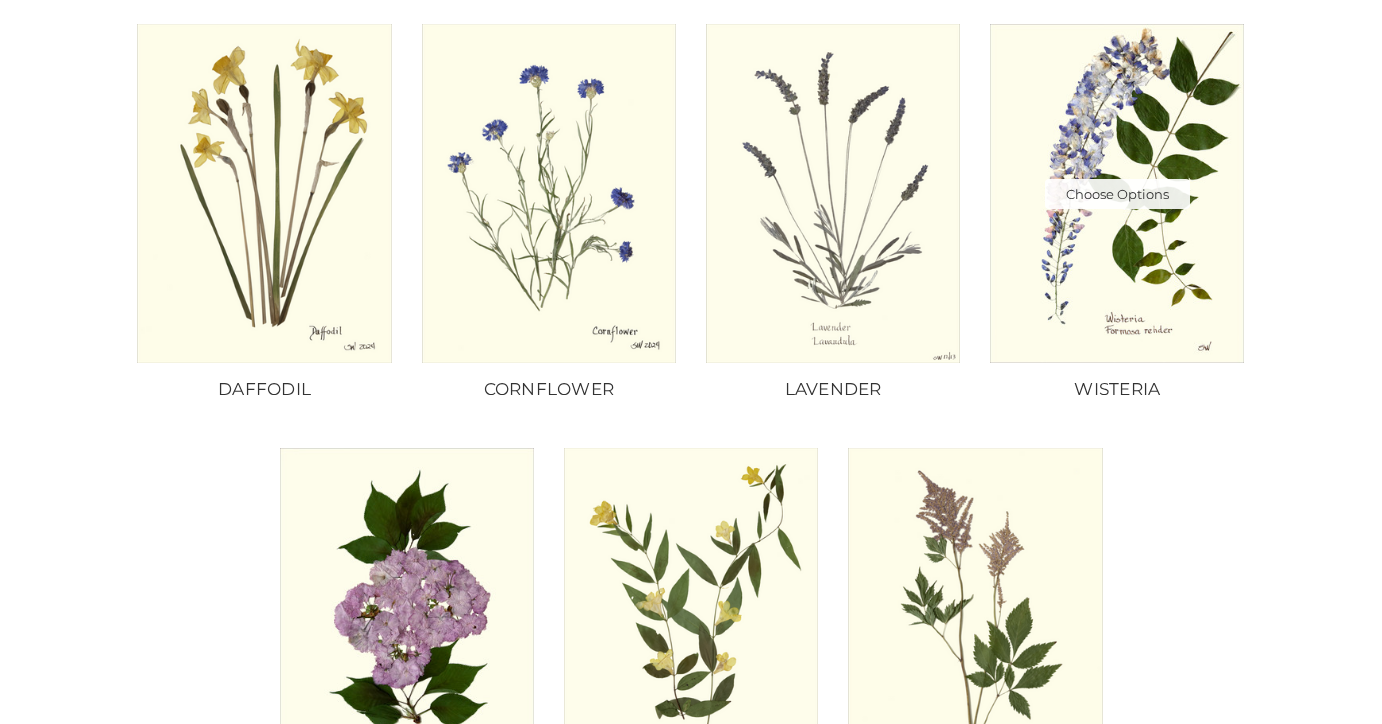 click at bounding box center (1117, 193) 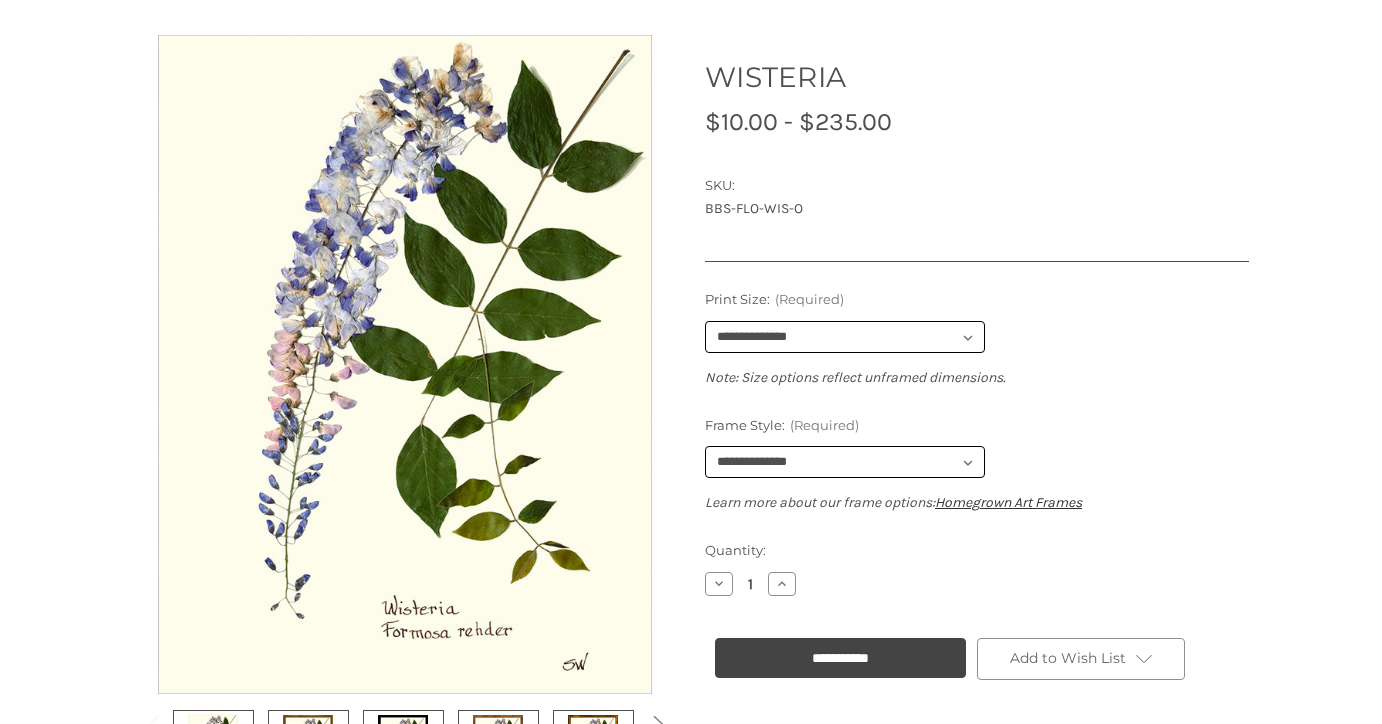scroll, scrollTop: 320, scrollLeft: 0, axis: vertical 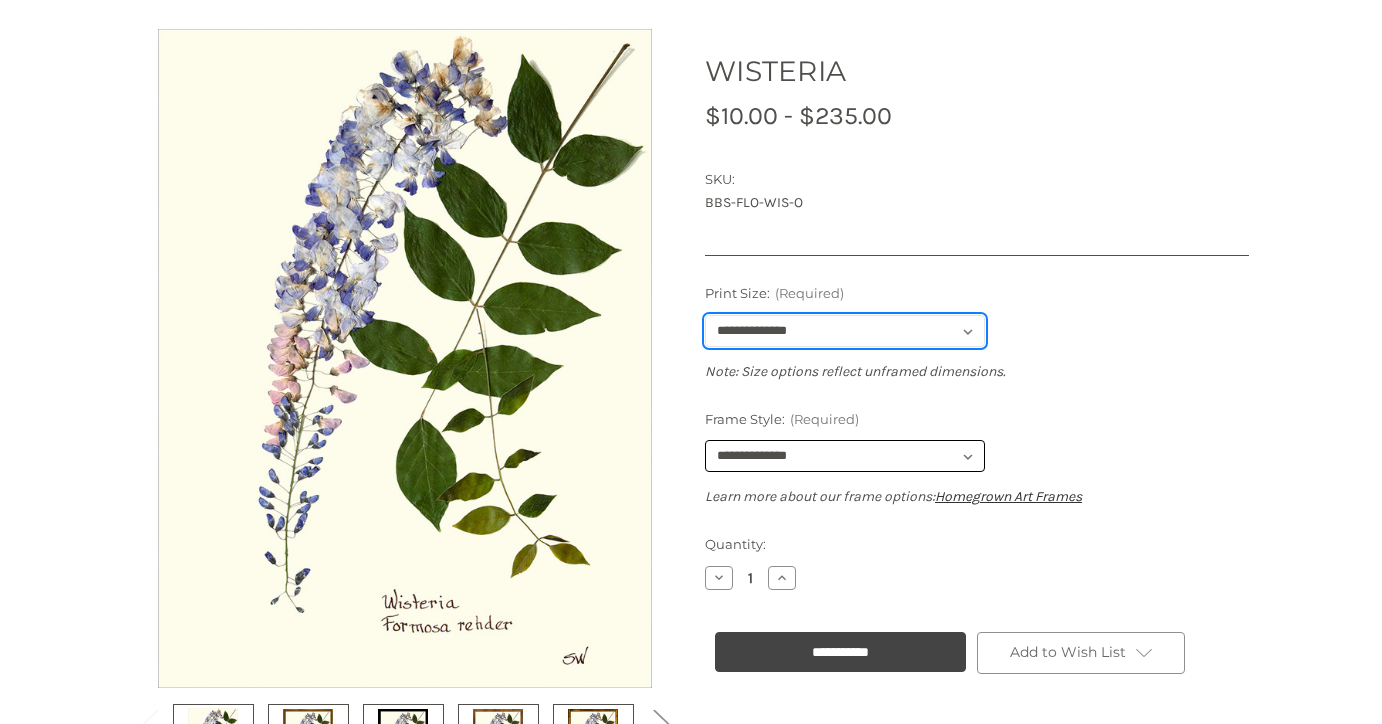 select on "****" 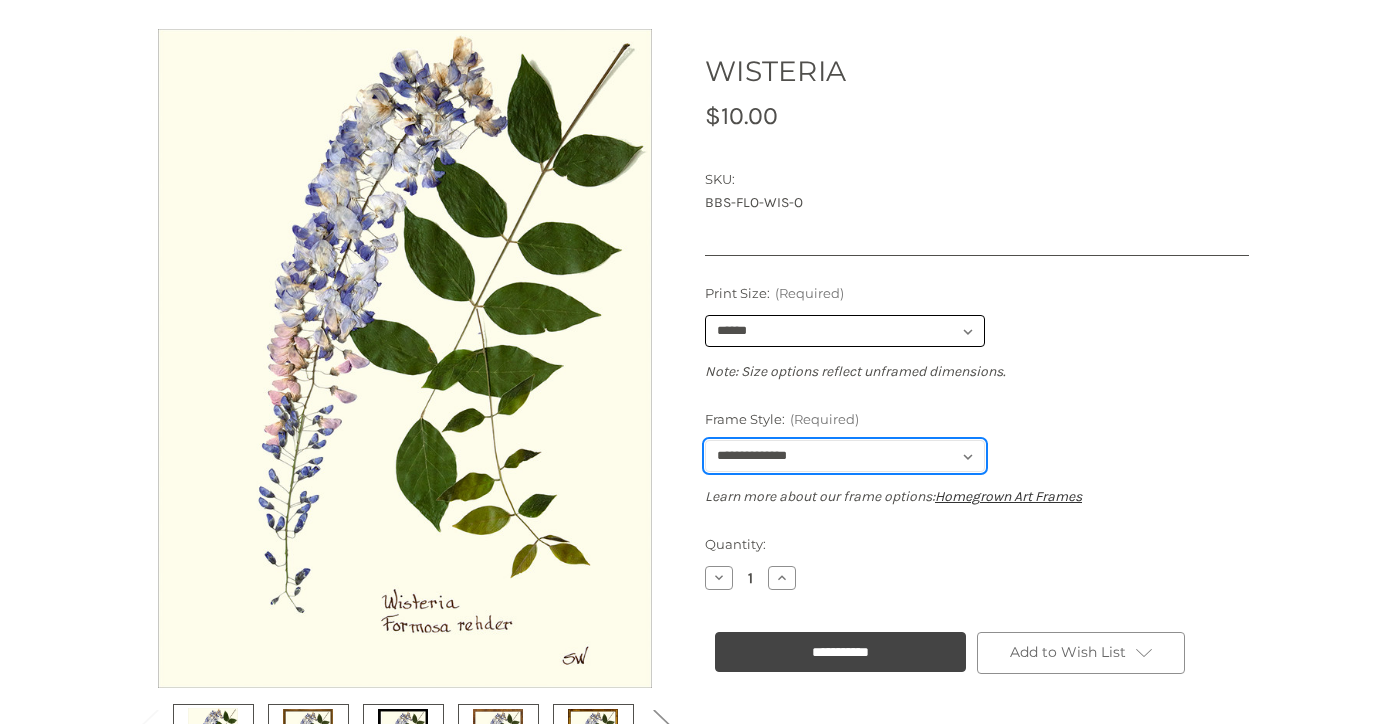 select on "****" 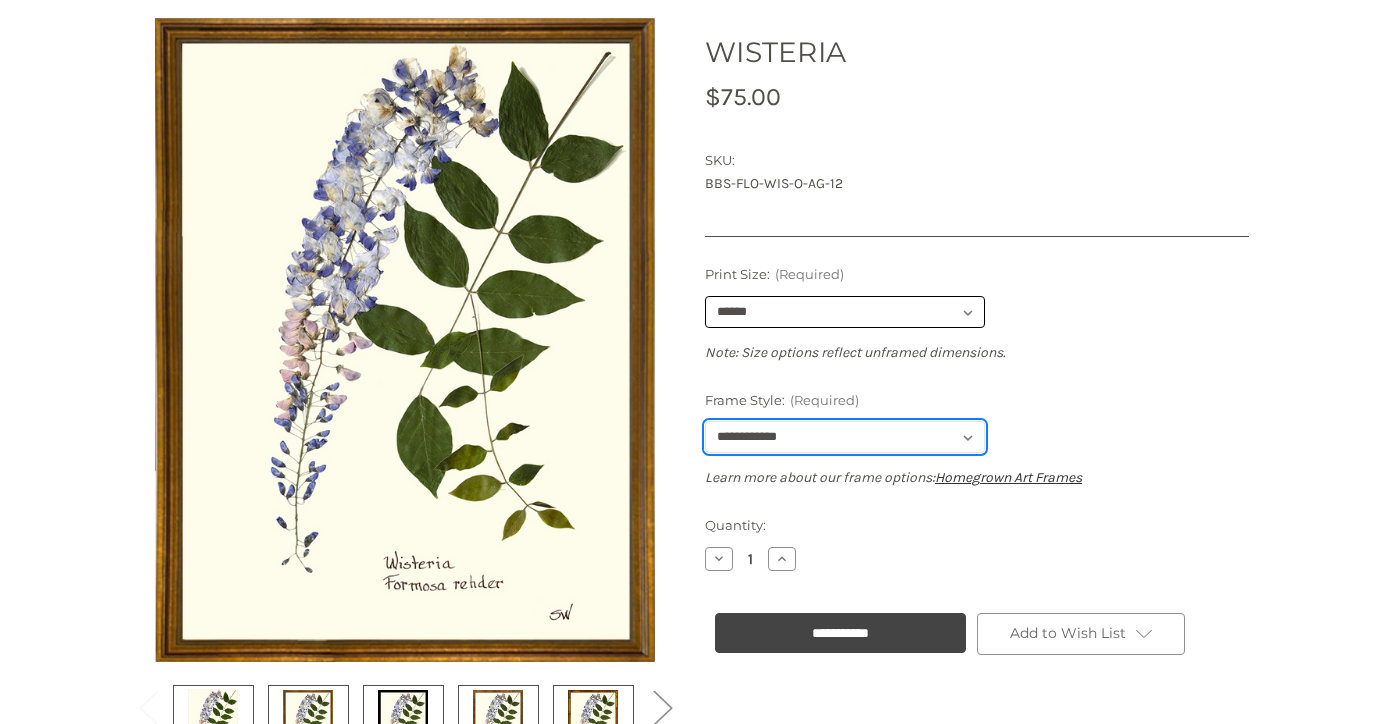 scroll, scrollTop: 334, scrollLeft: 0, axis: vertical 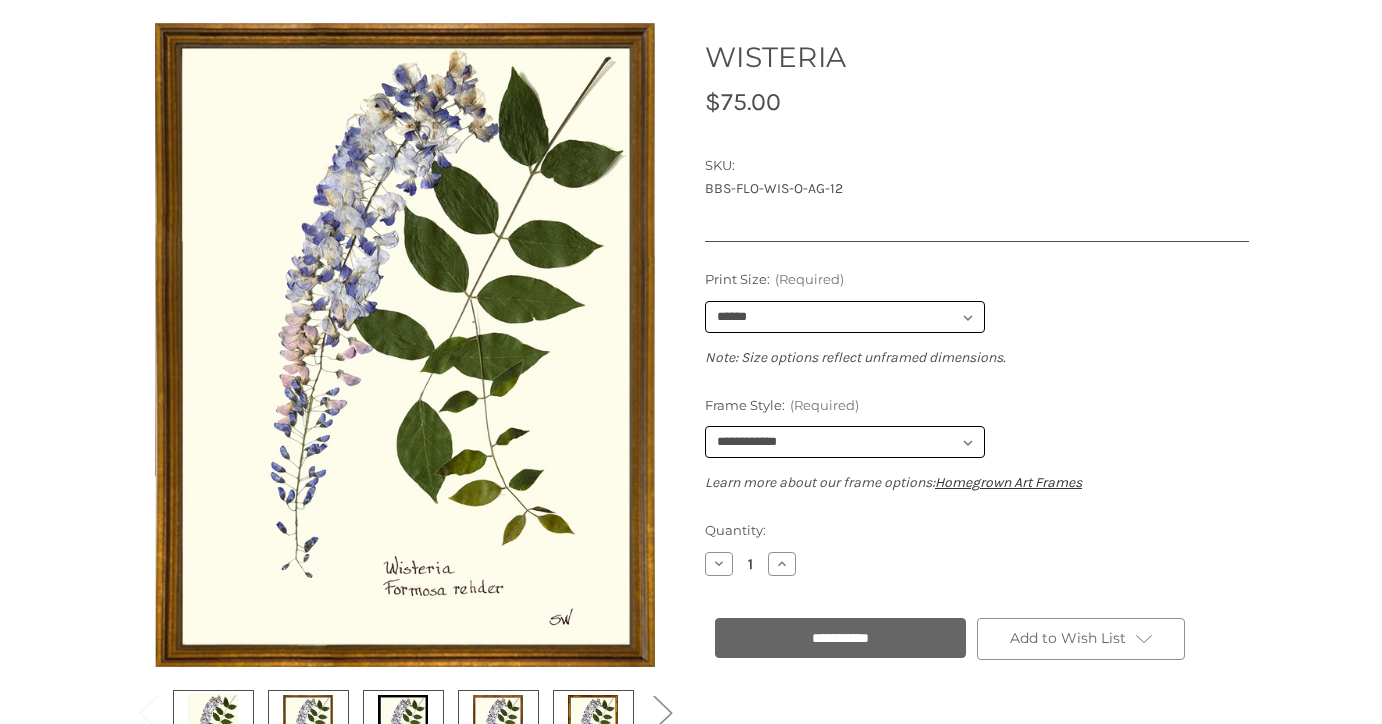click on "**********" at bounding box center (840, 638) 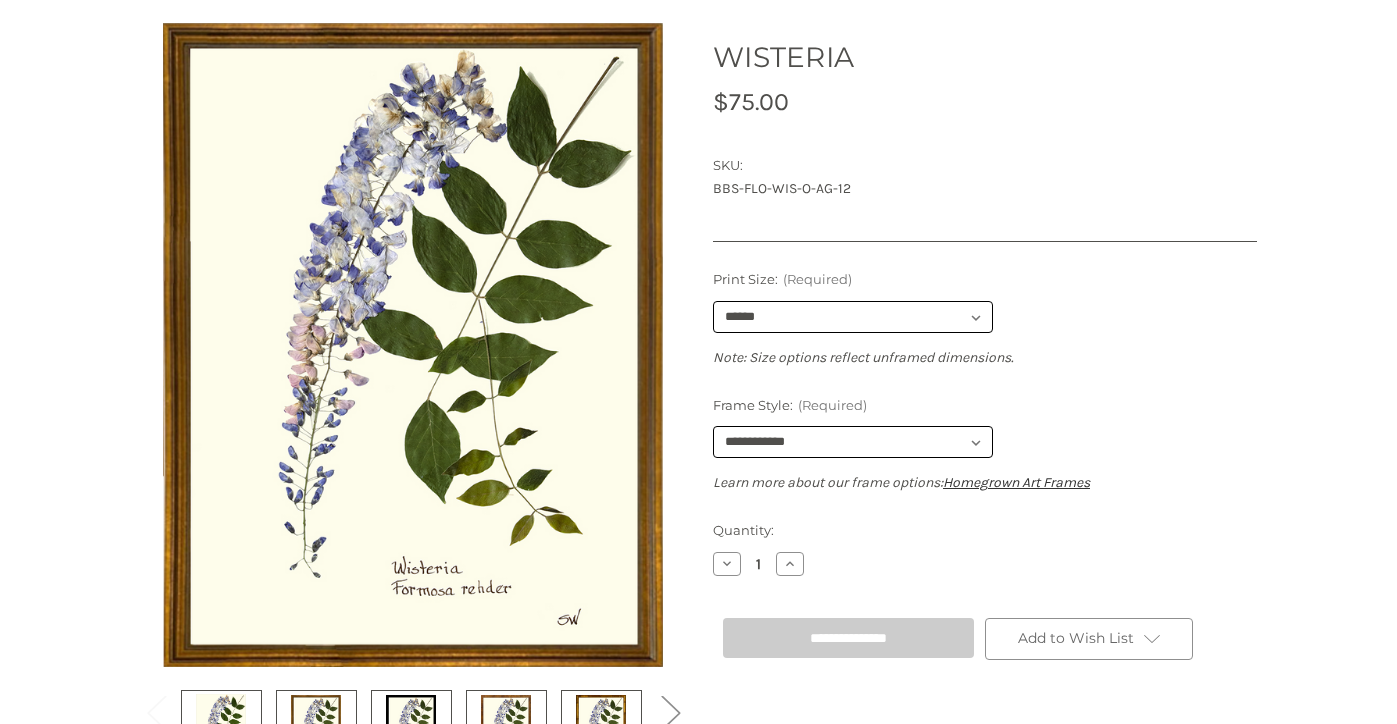scroll, scrollTop: 406, scrollLeft: 0, axis: vertical 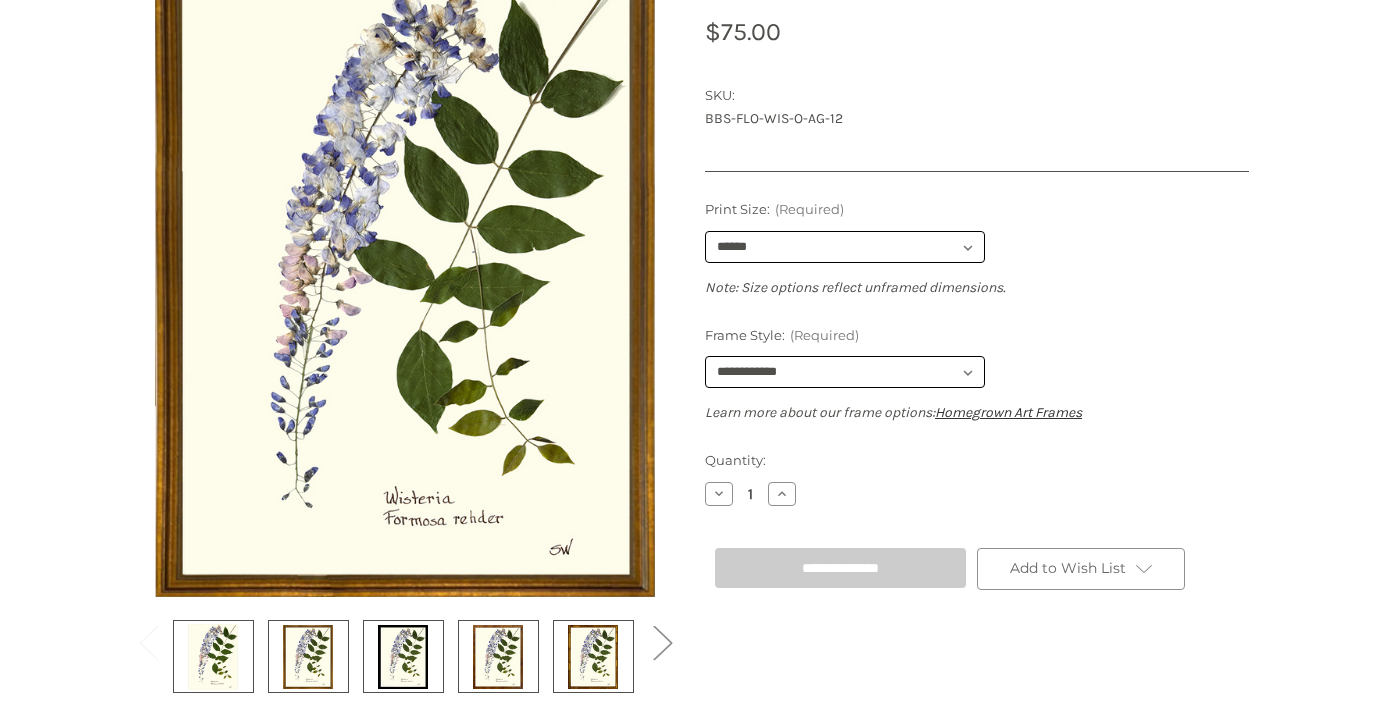 type on "**********" 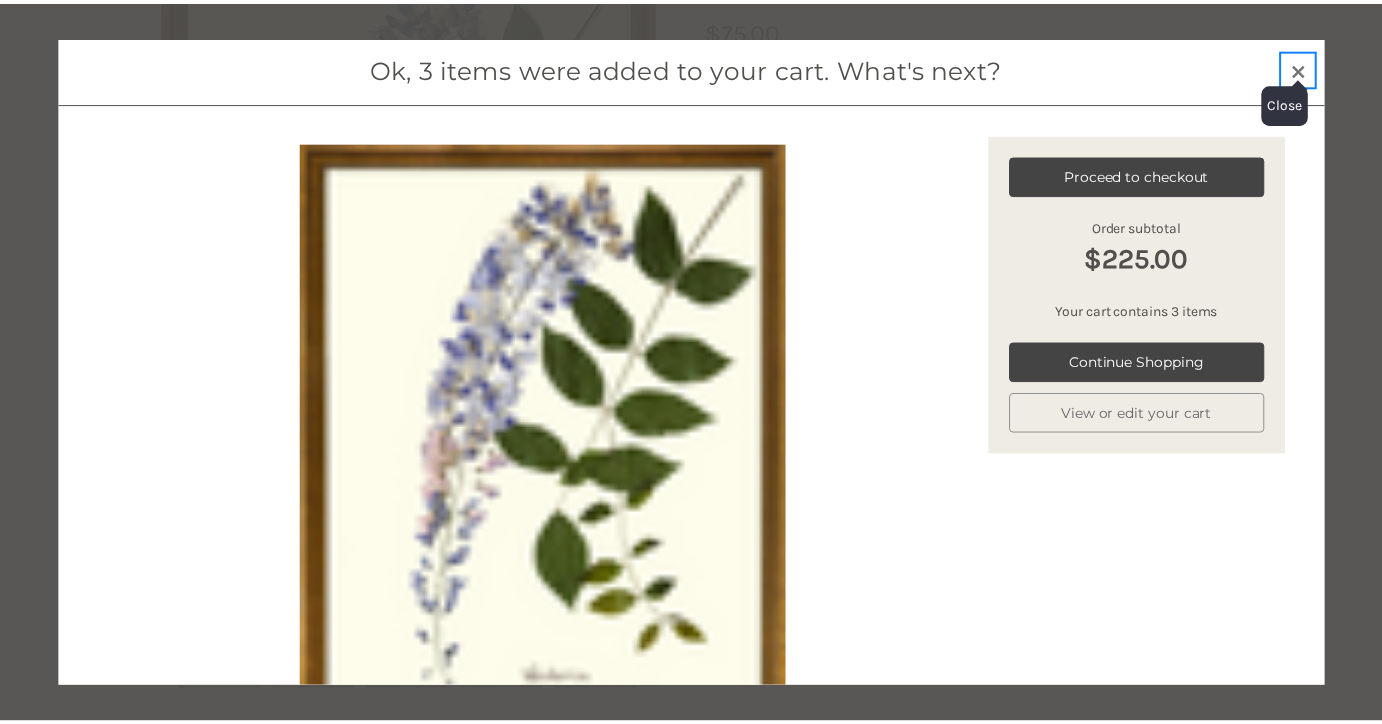 scroll, scrollTop: 6, scrollLeft: 0, axis: vertical 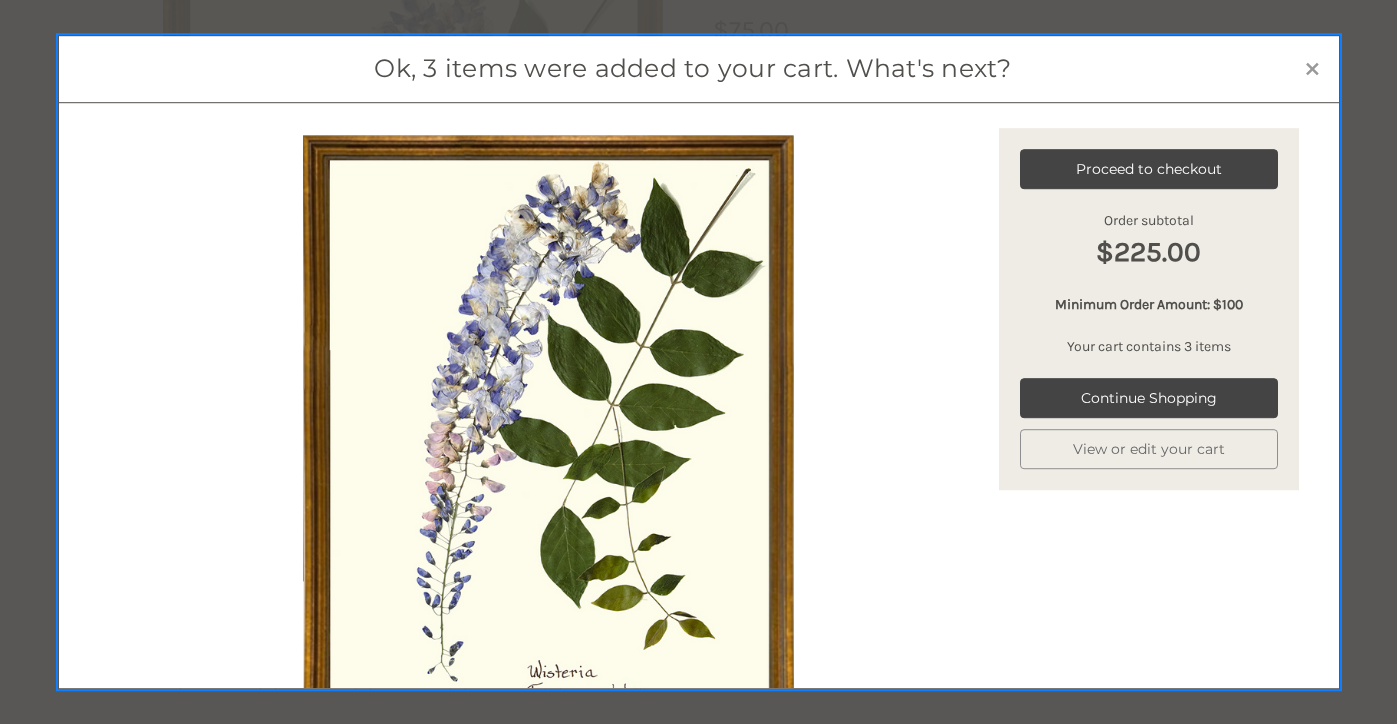 click on "Close
×" at bounding box center [1312, 67] 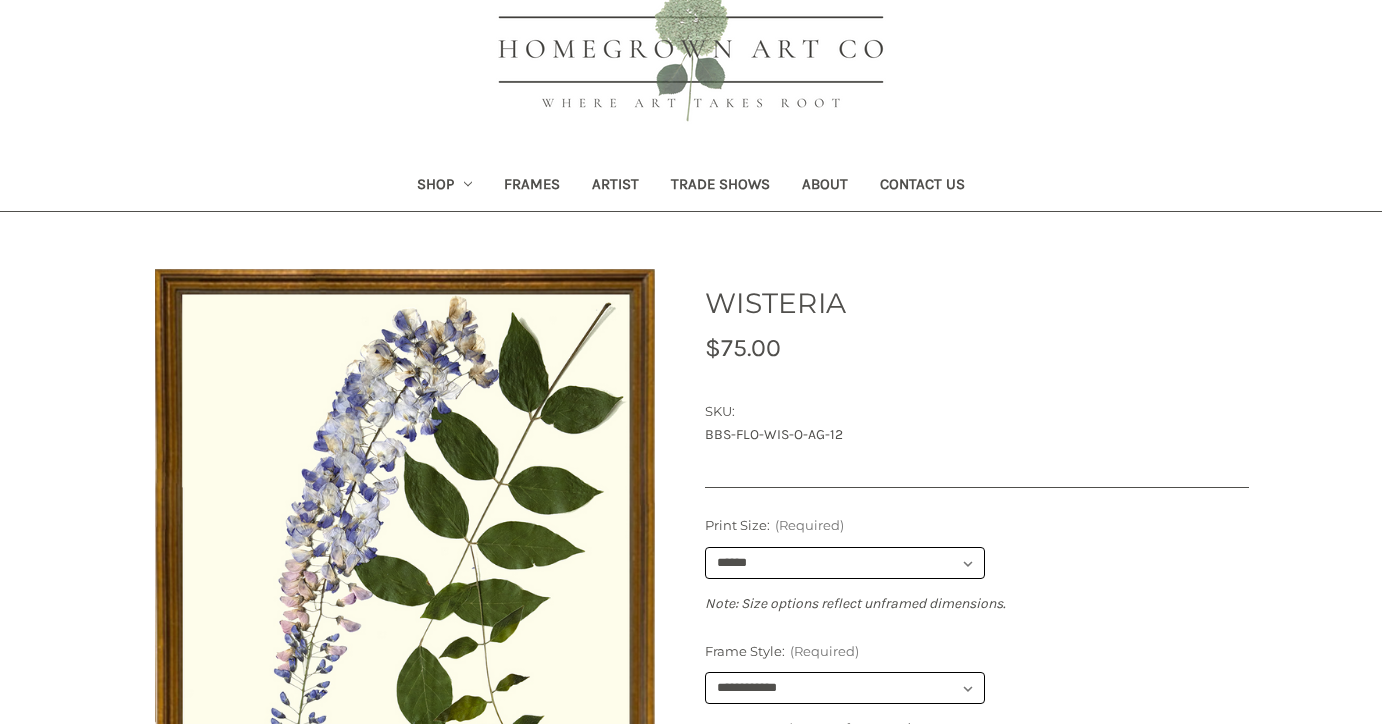 scroll, scrollTop: 86, scrollLeft: 0, axis: vertical 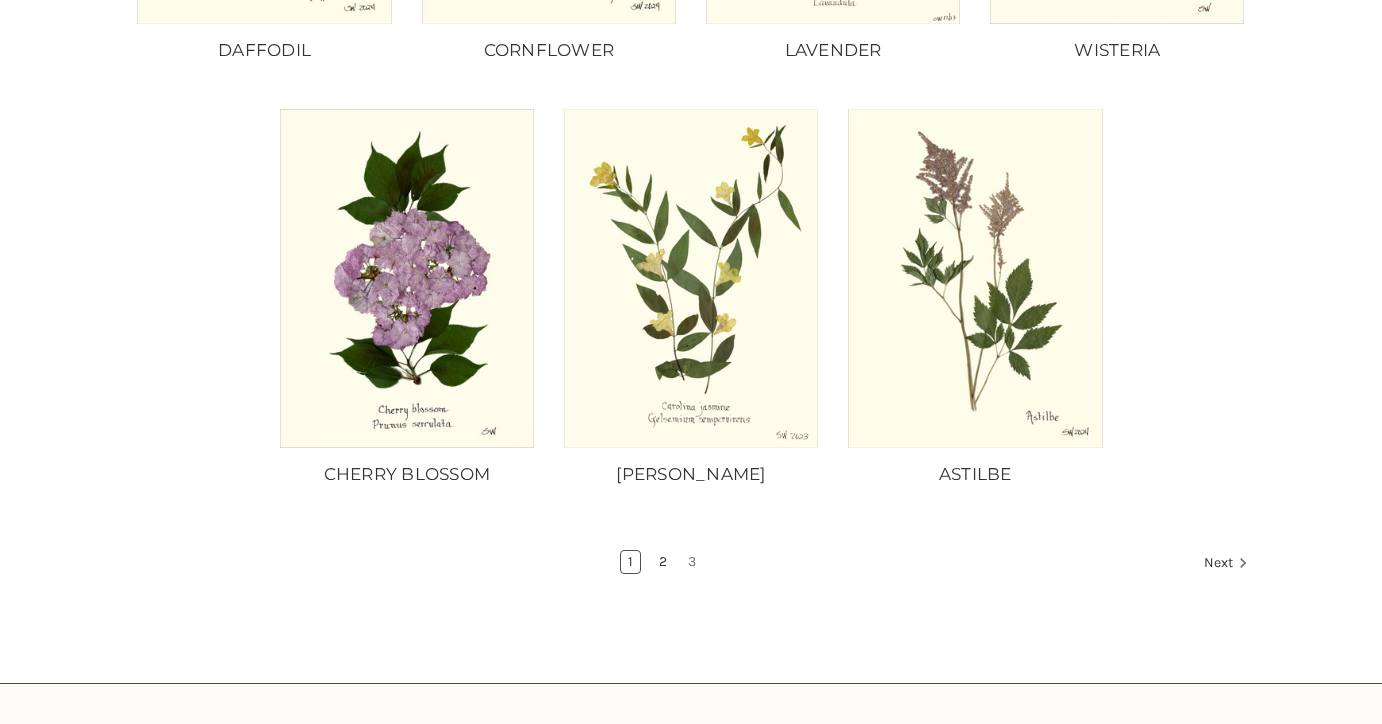 click on "2" at bounding box center (663, 562) 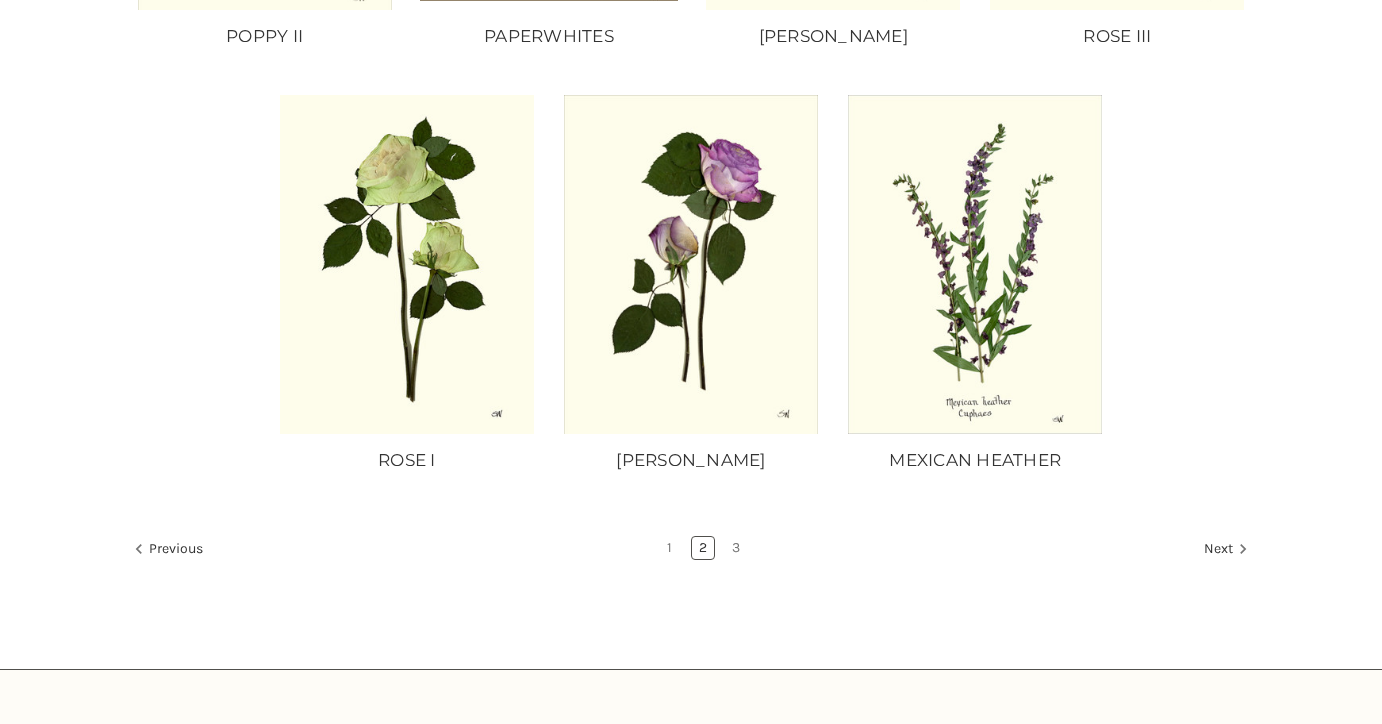 scroll, scrollTop: 1633, scrollLeft: 0, axis: vertical 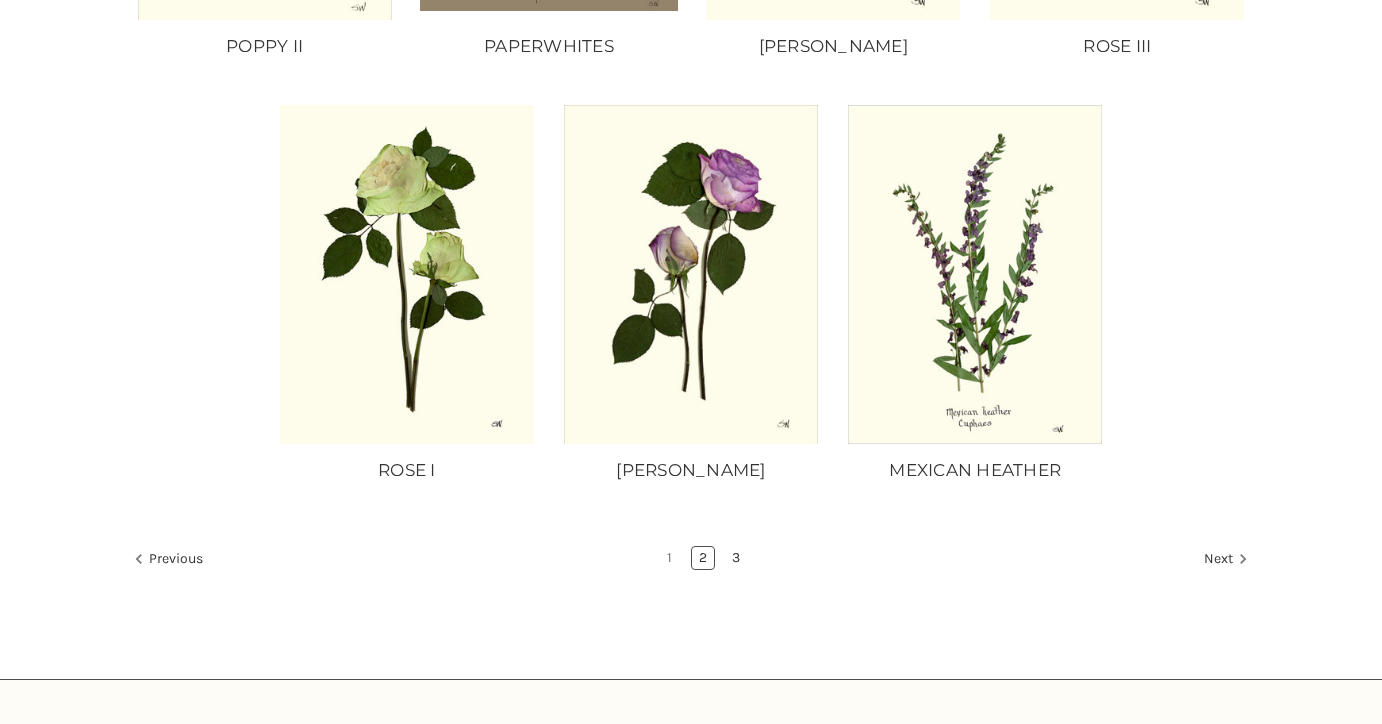click on "3" at bounding box center (736, 558) 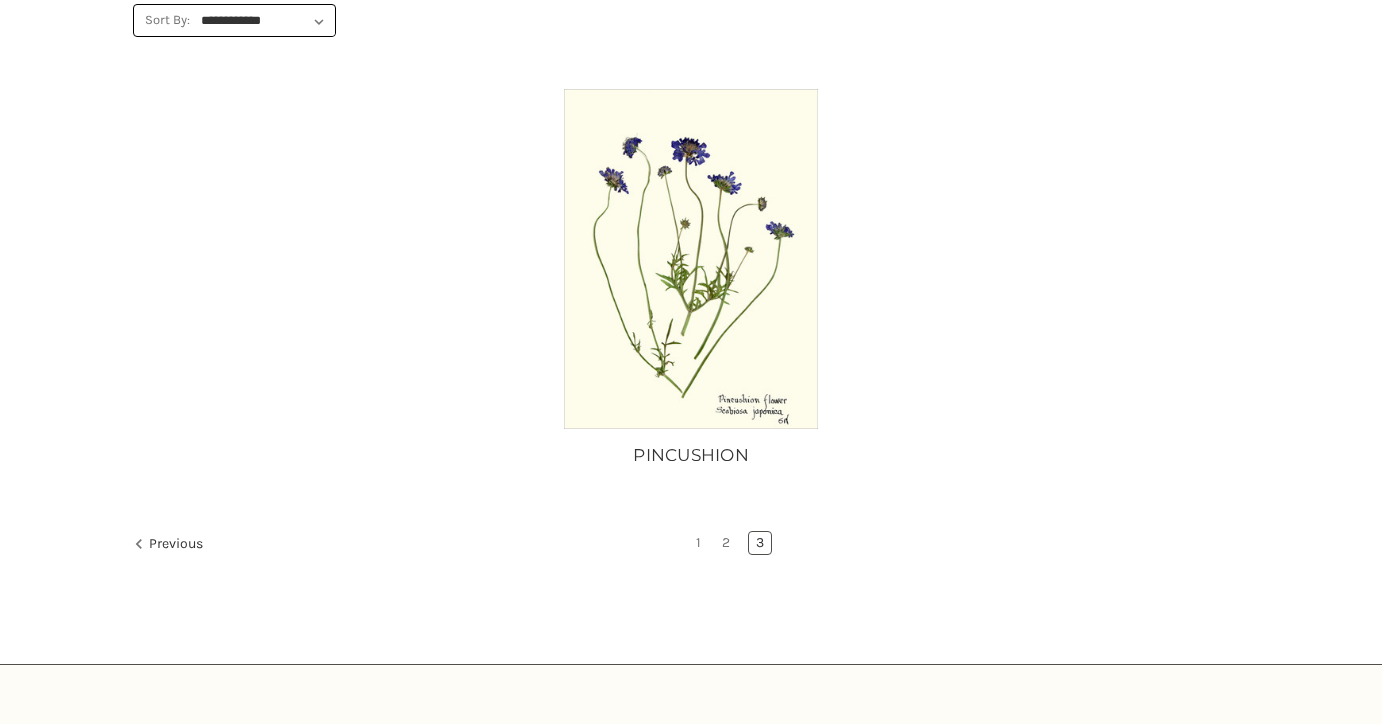 scroll, scrollTop: 359, scrollLeft: 0, axis: vertical 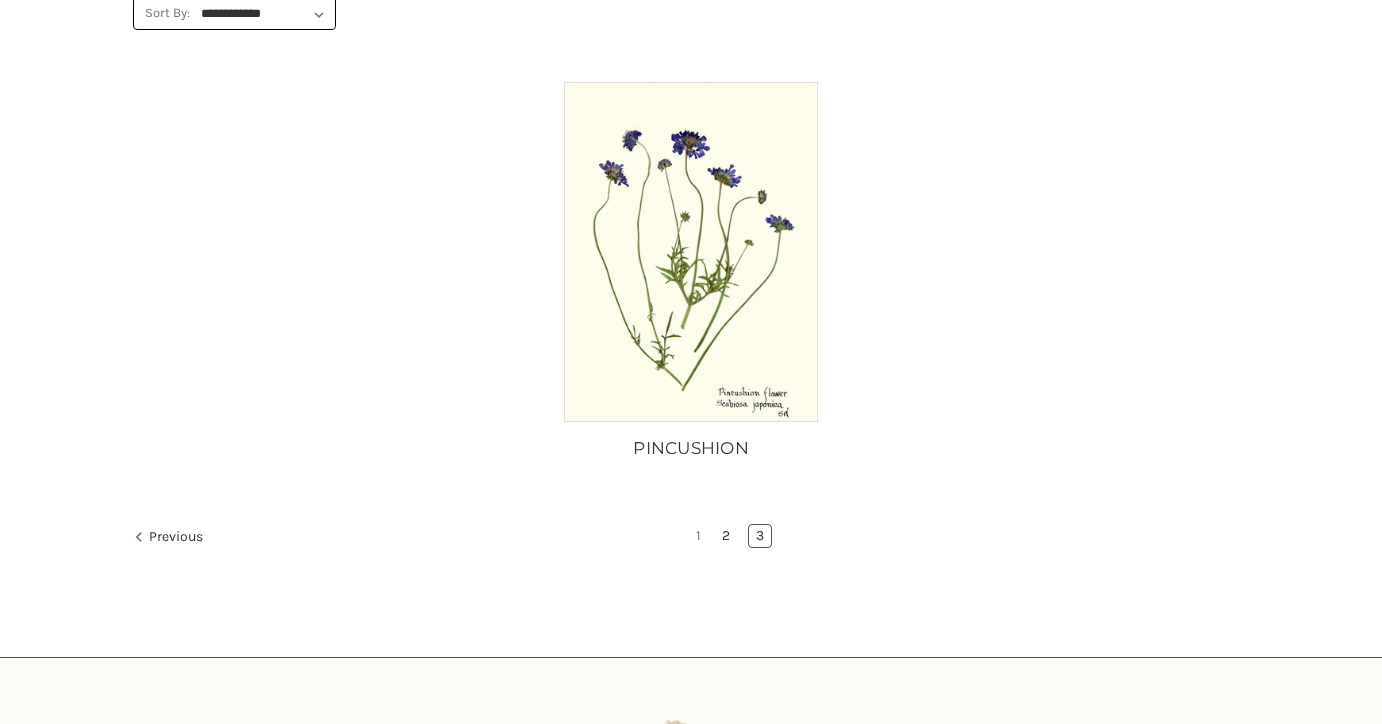 click on "2" at bounding box center (726, 536) 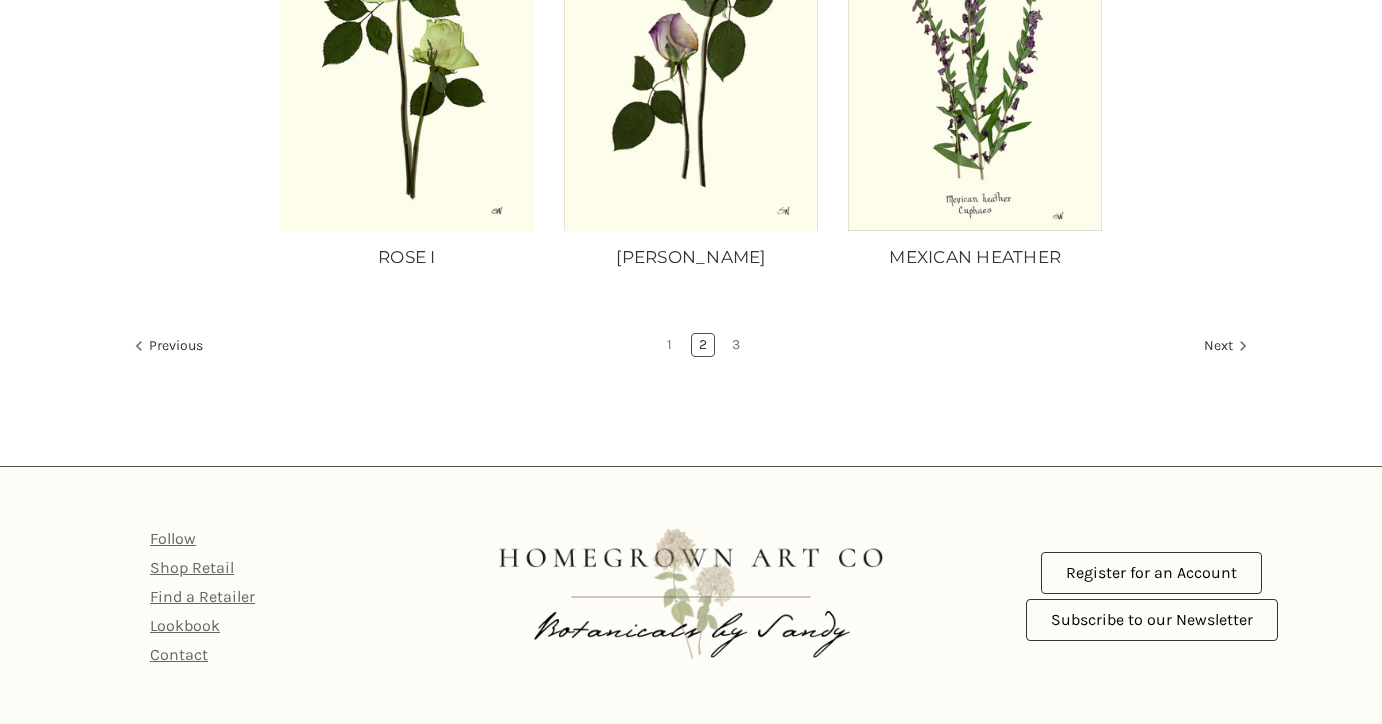 scroll, scrollTop: 1845, scrollLeft: 0, axis: vertical 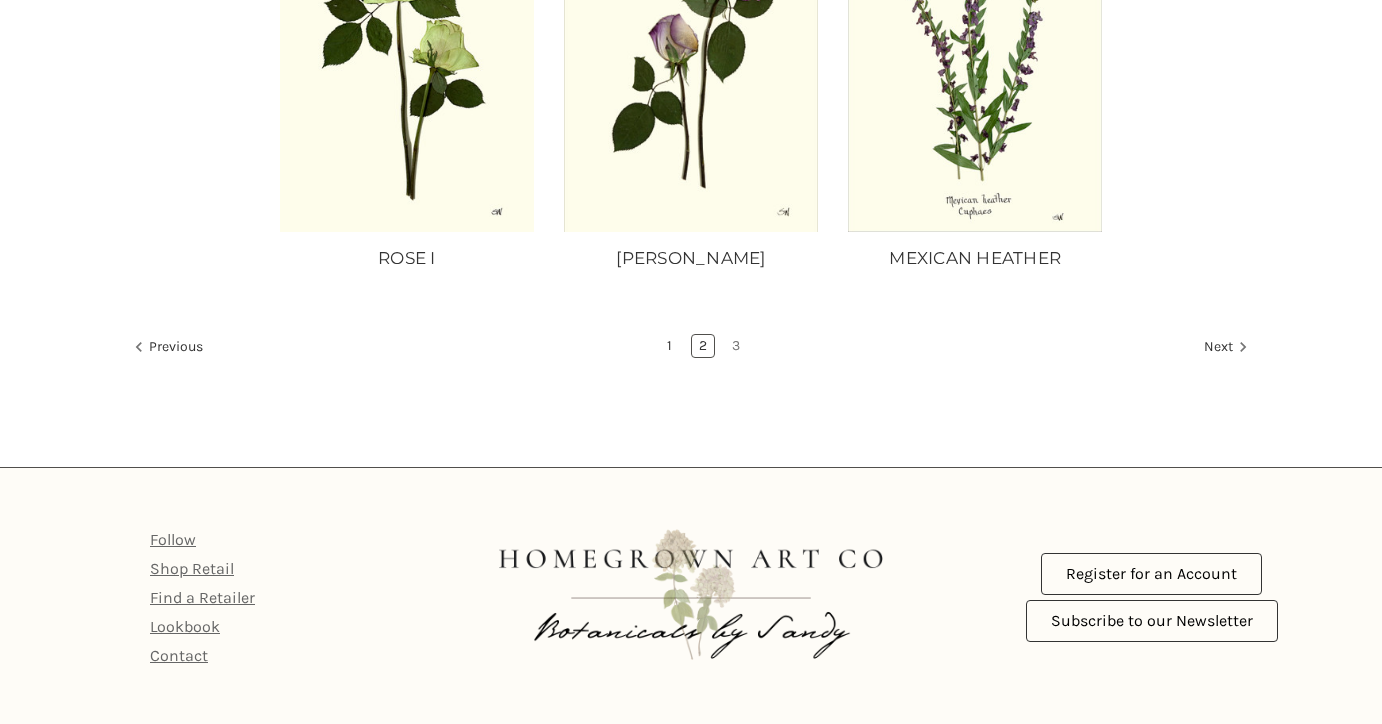 click on "1" at bounding box center (669, 346) 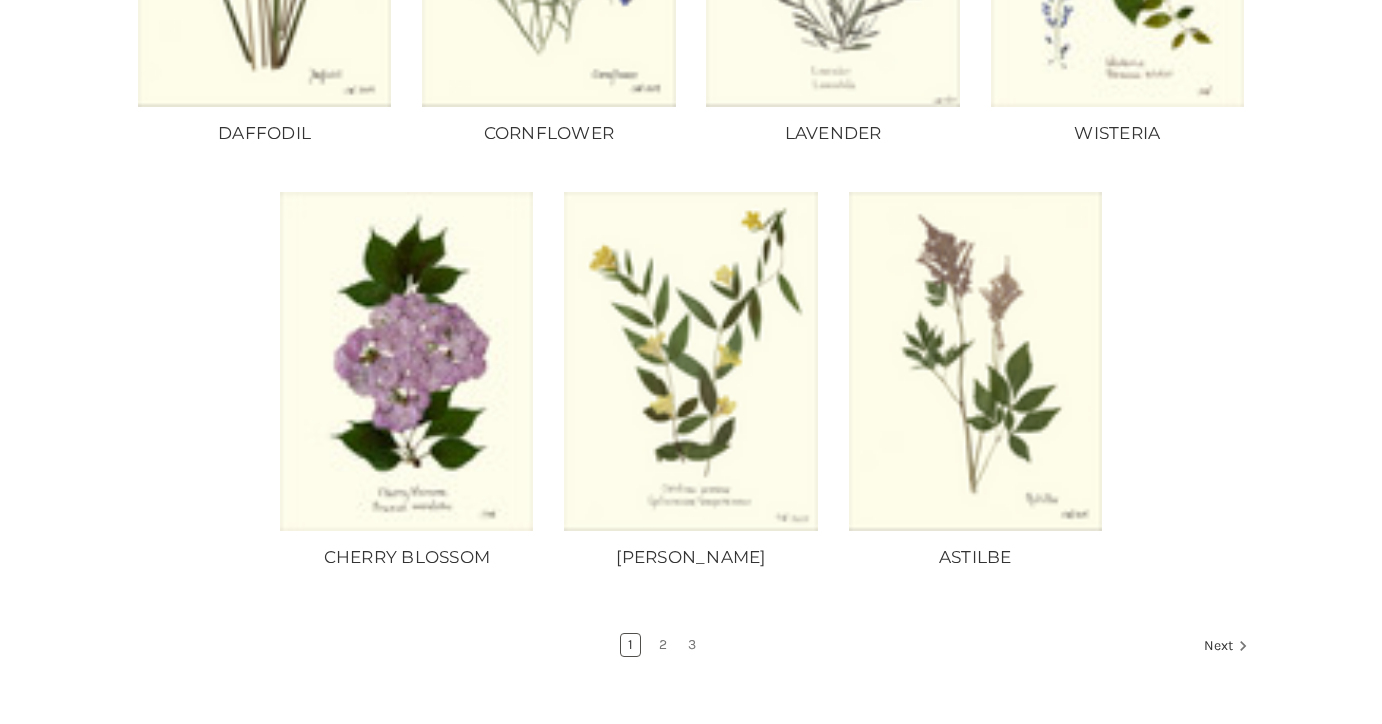 scroll, scrollTop: 1549, scrollLeft: 0, axis: vertical 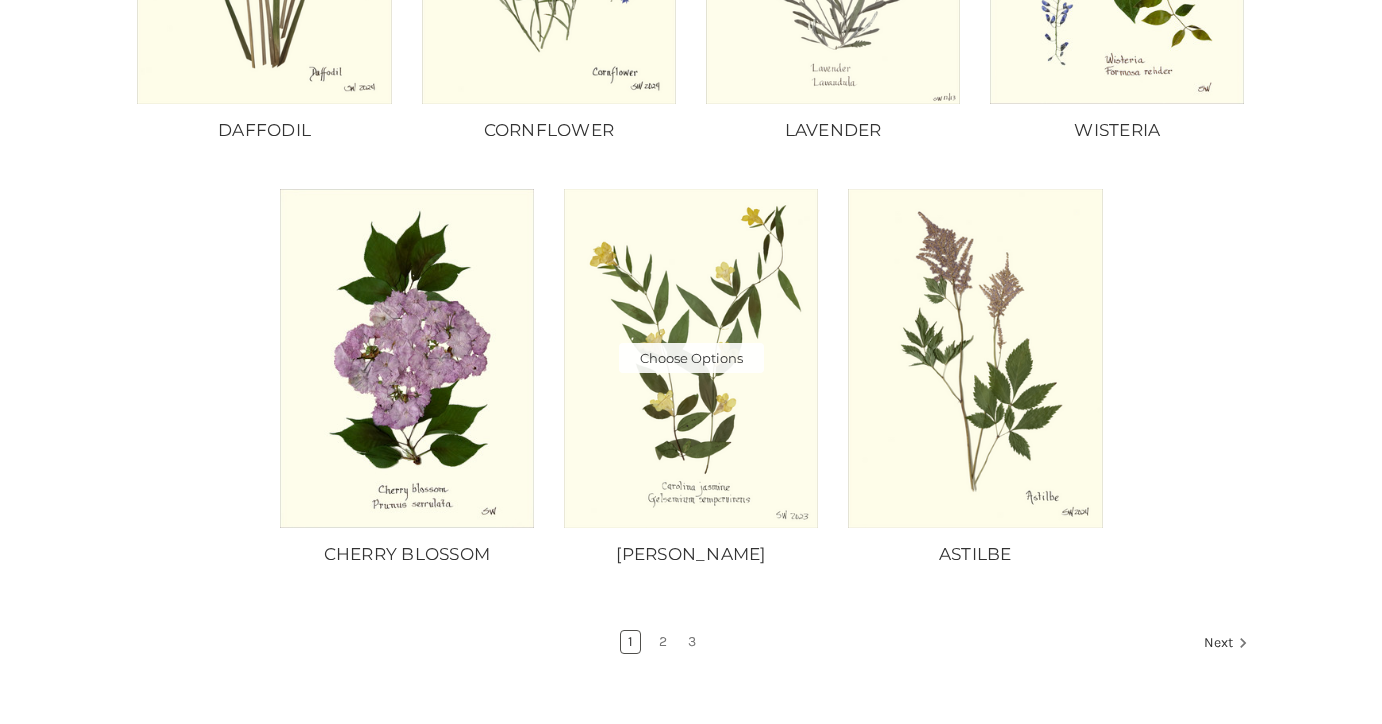 click at bounding box center (690, 358) 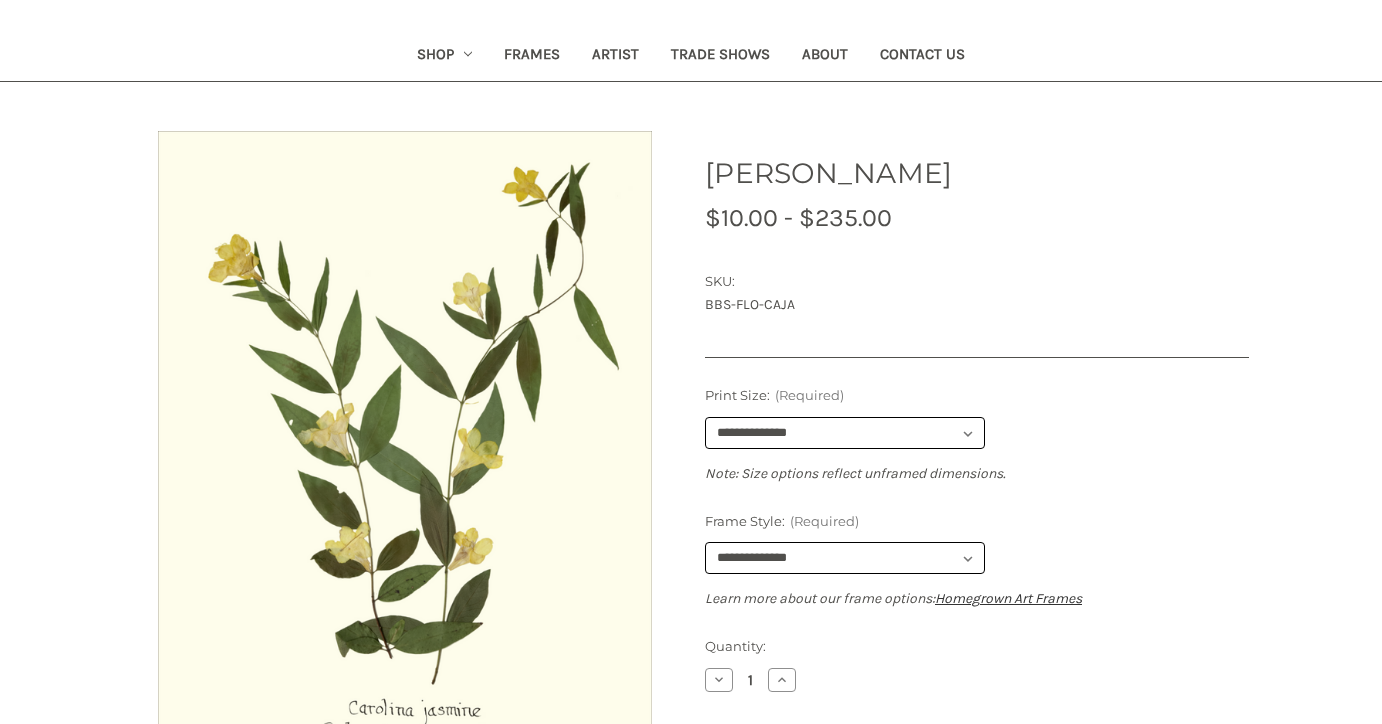 scroll, scrollTop: 217, scrollLeft: 0, axis: vertical 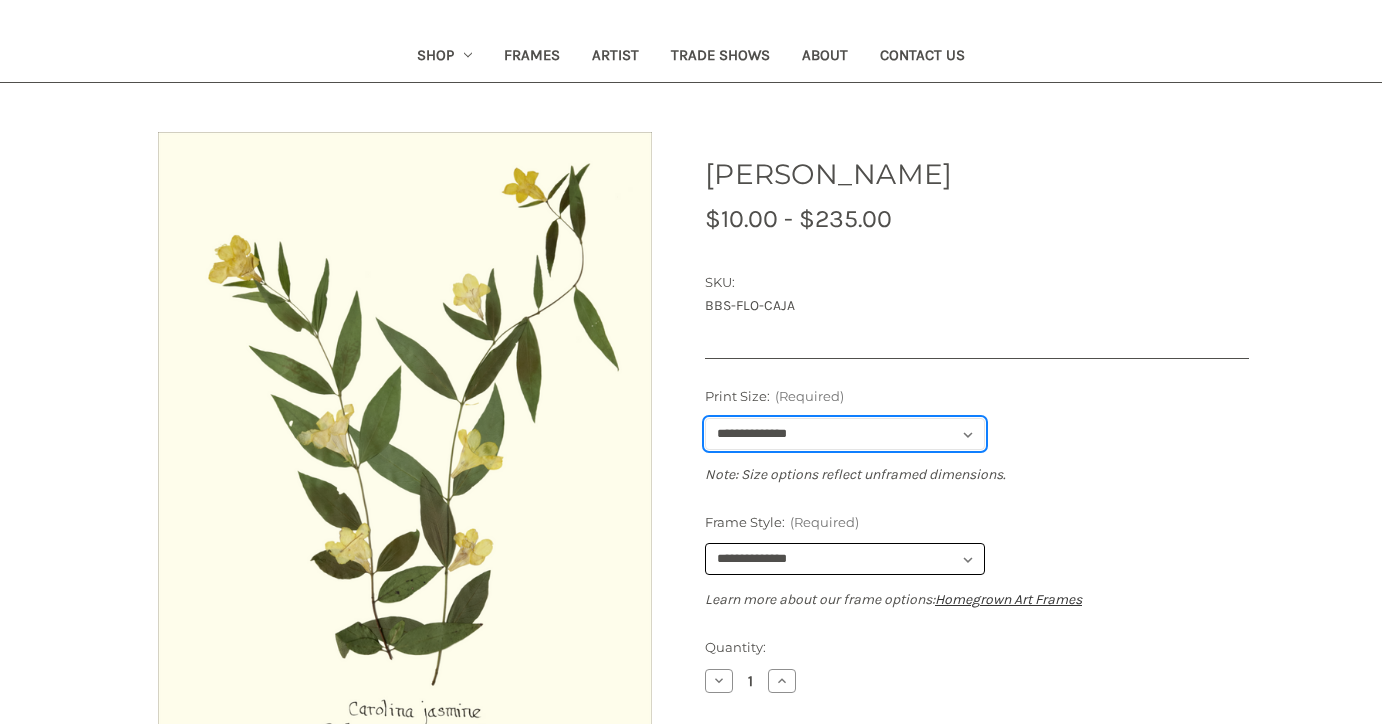 select on "****" 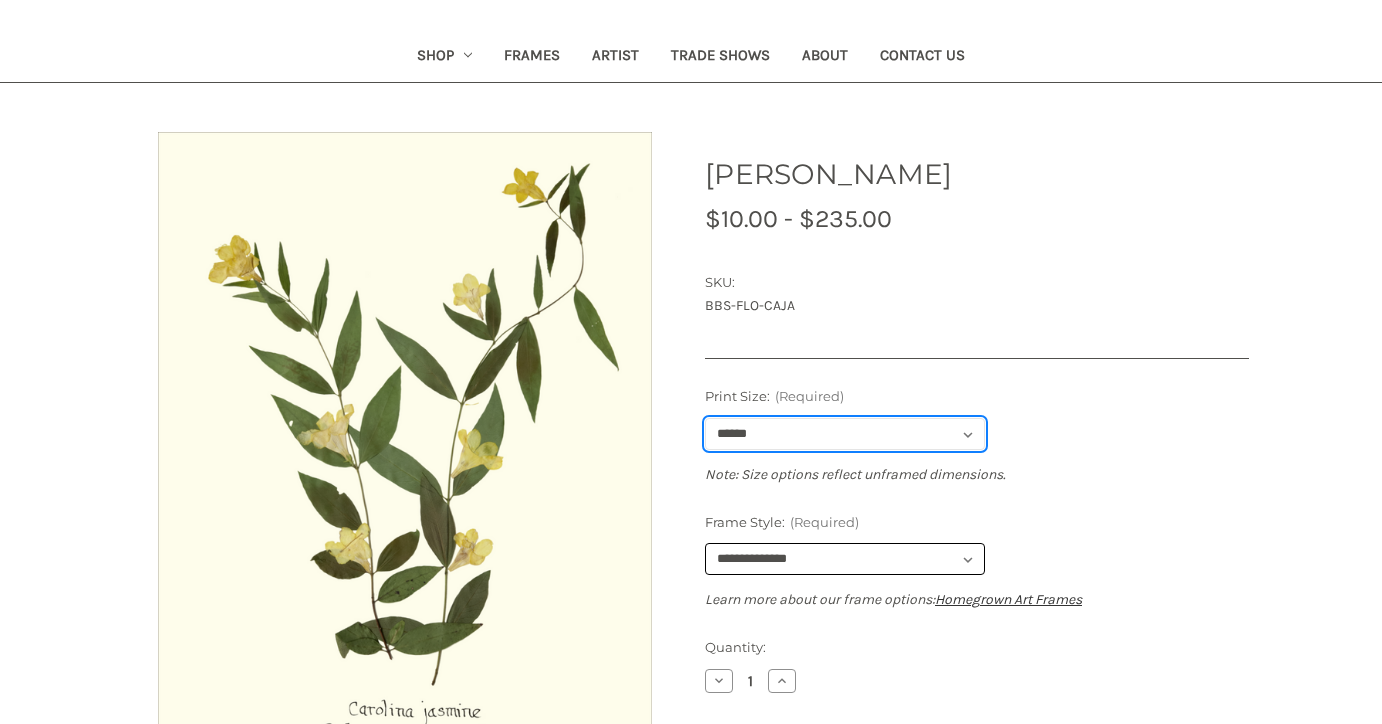 scroll, scrollTop: 219, scrollLeft: 0, axis: vertical 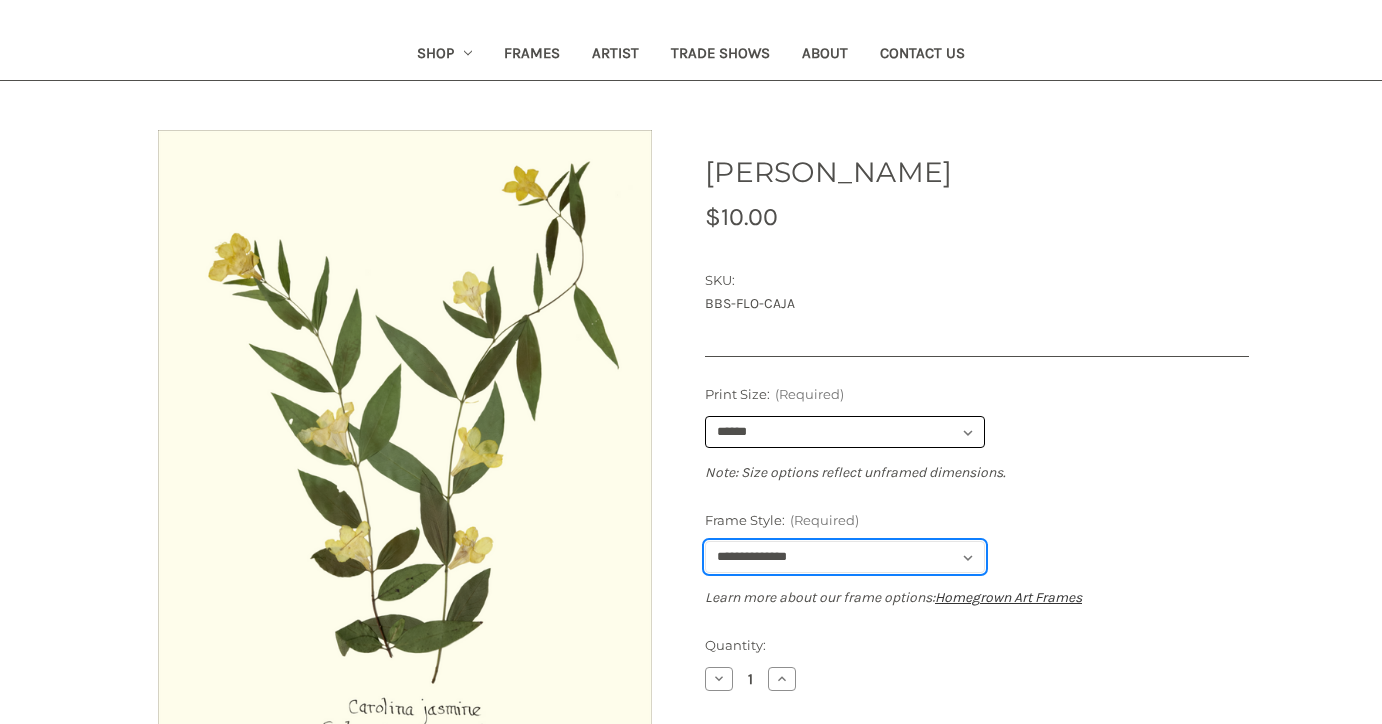 select on "****" 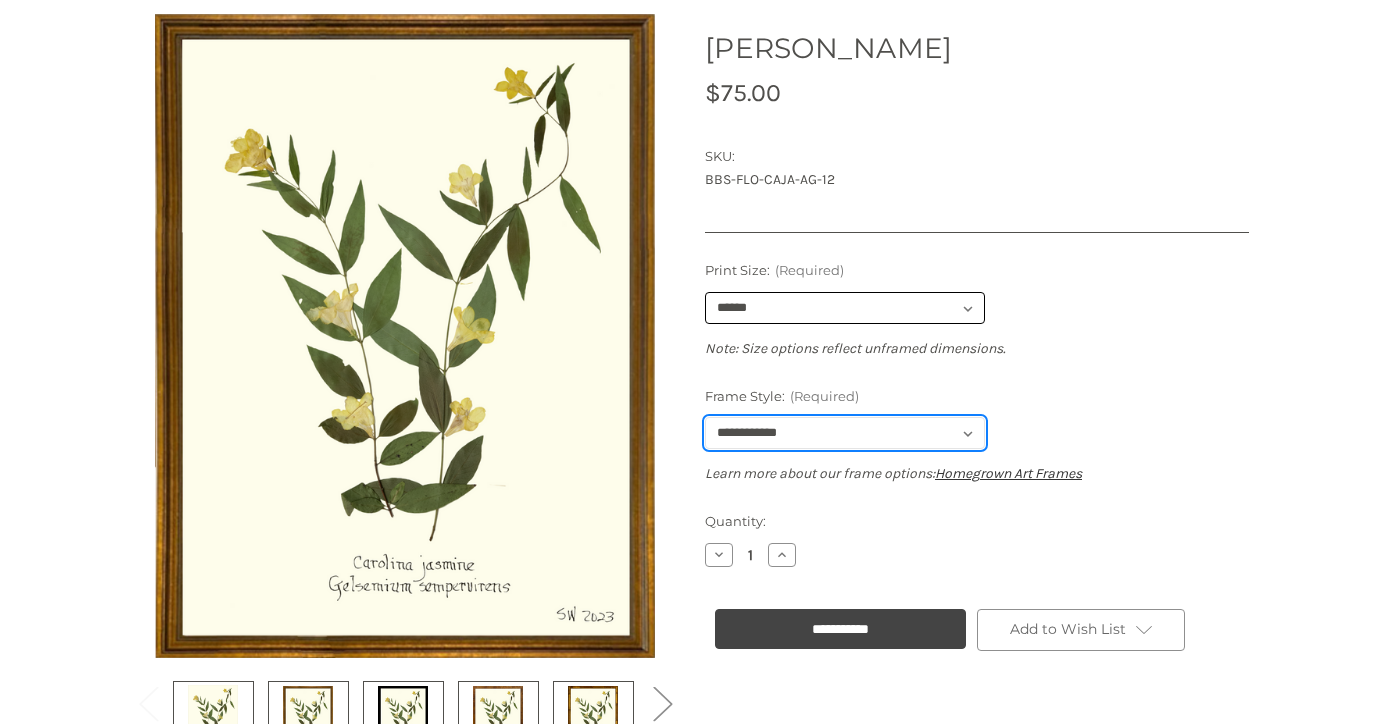 scroll, scrollTop: 334, scrollLeft: 0, axis: vertical 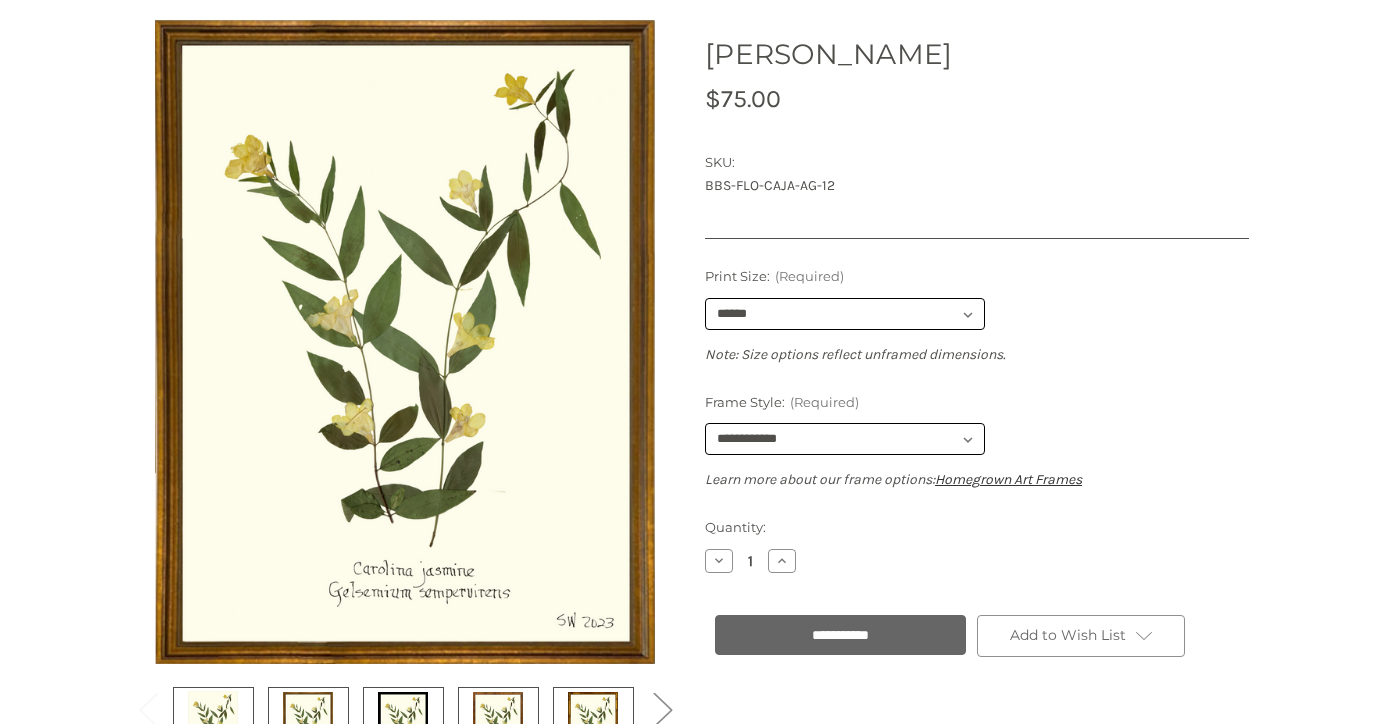 click on "**********" at bounding box center [840, 635] 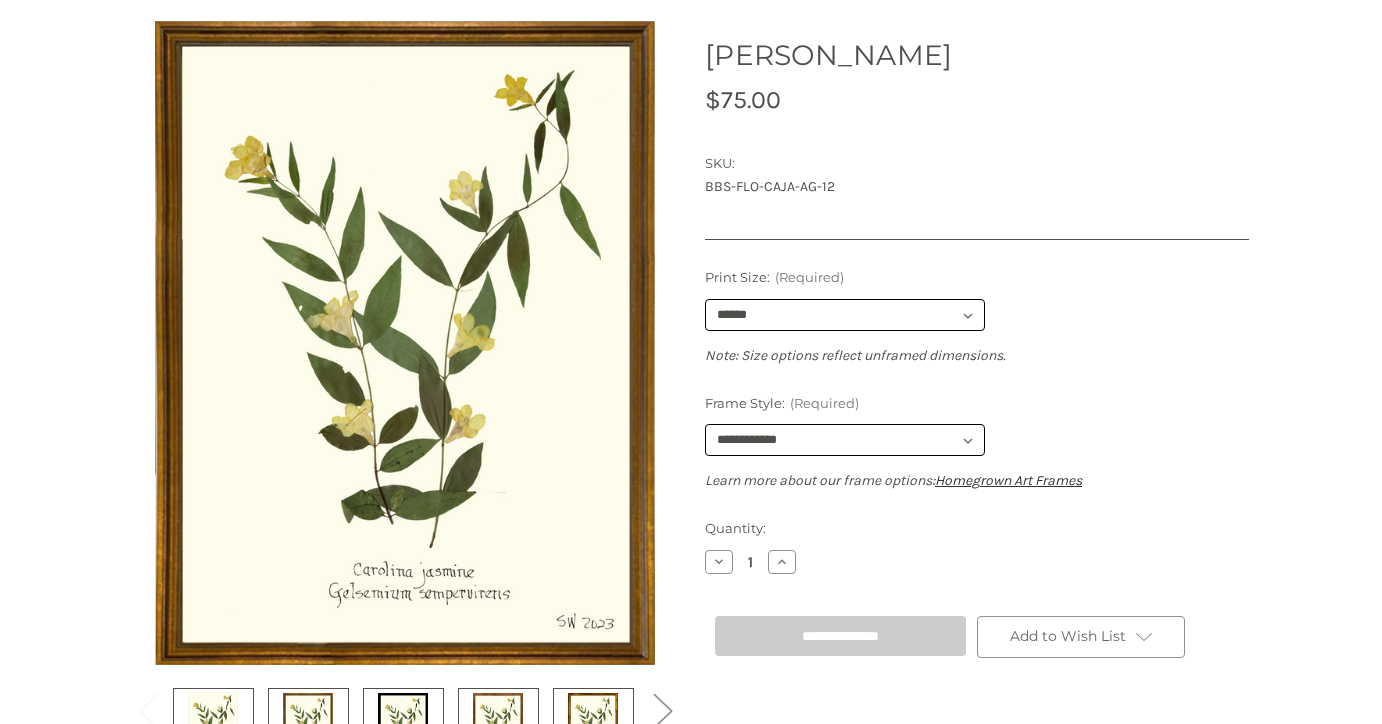 scroll, scrollTop: 335, scrollLeft: 0, axis: vertical 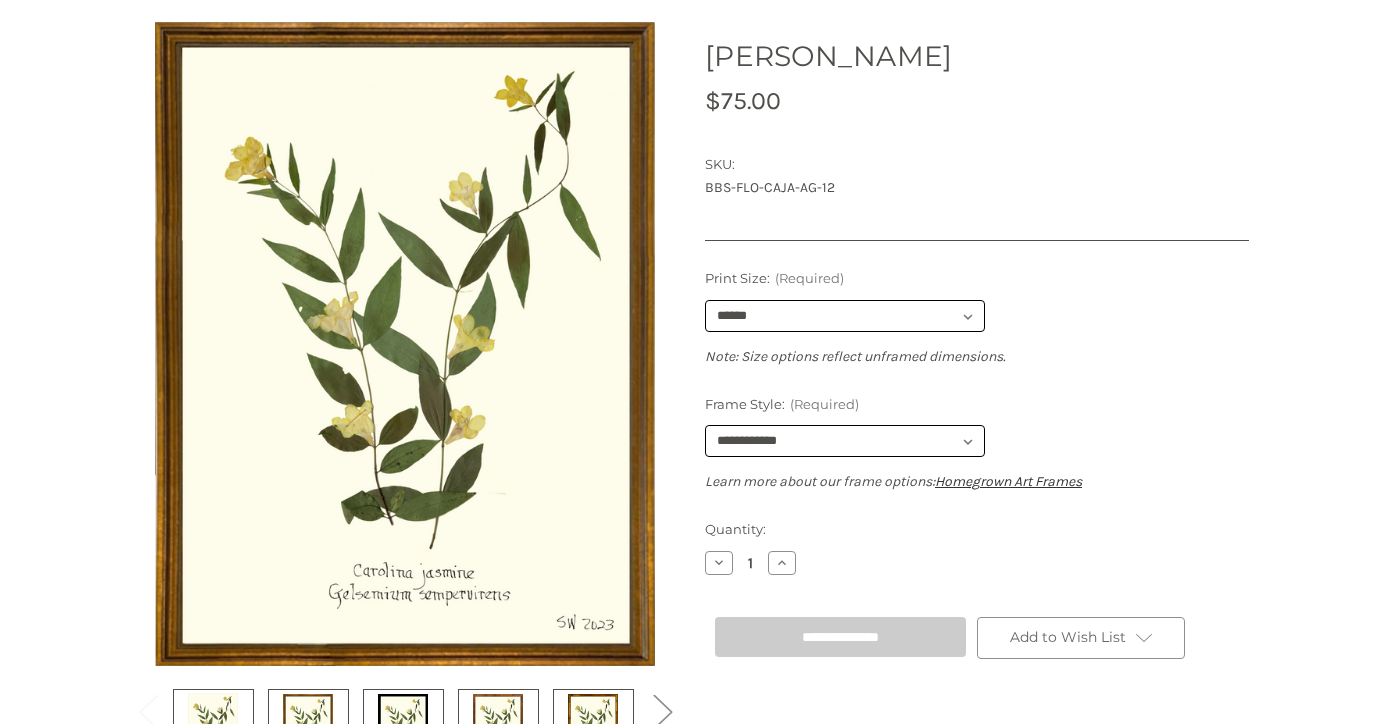 type on "**********" 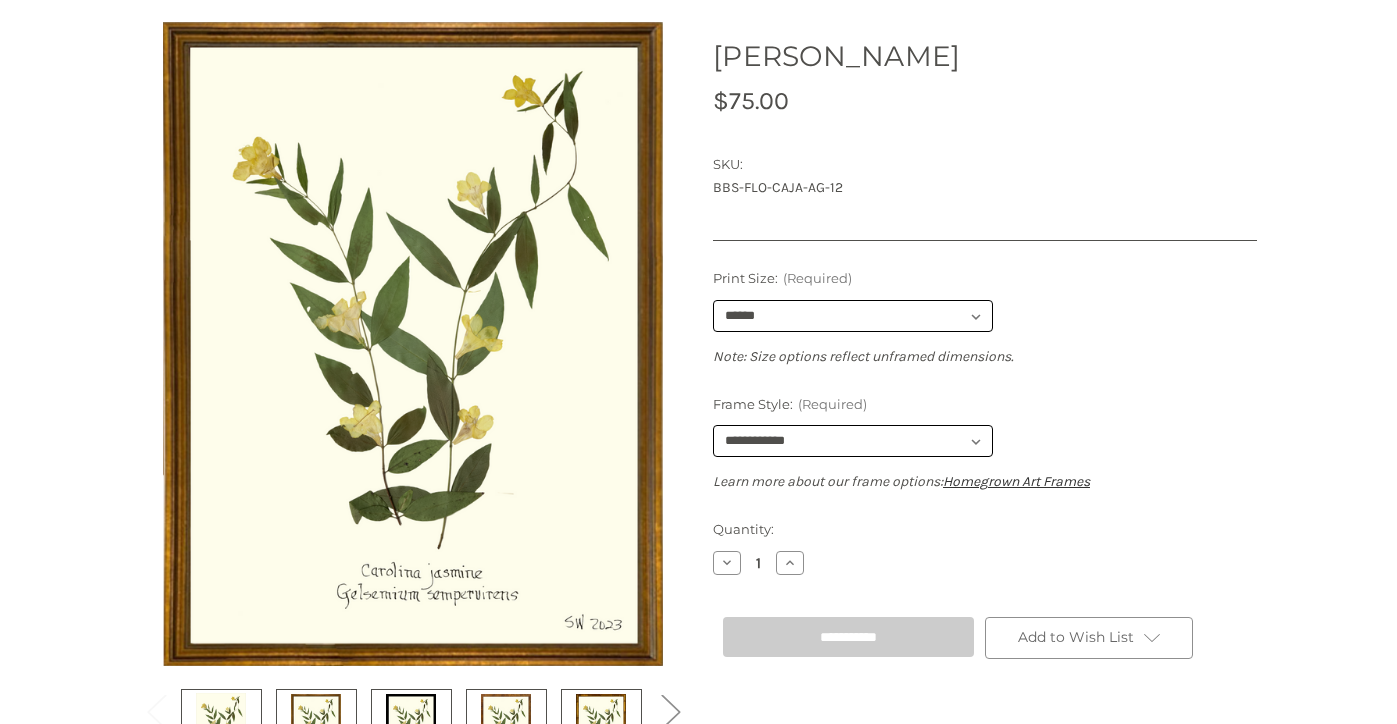 scroll, scrollTop: 411, scrollLeft: 0, axis: vertical 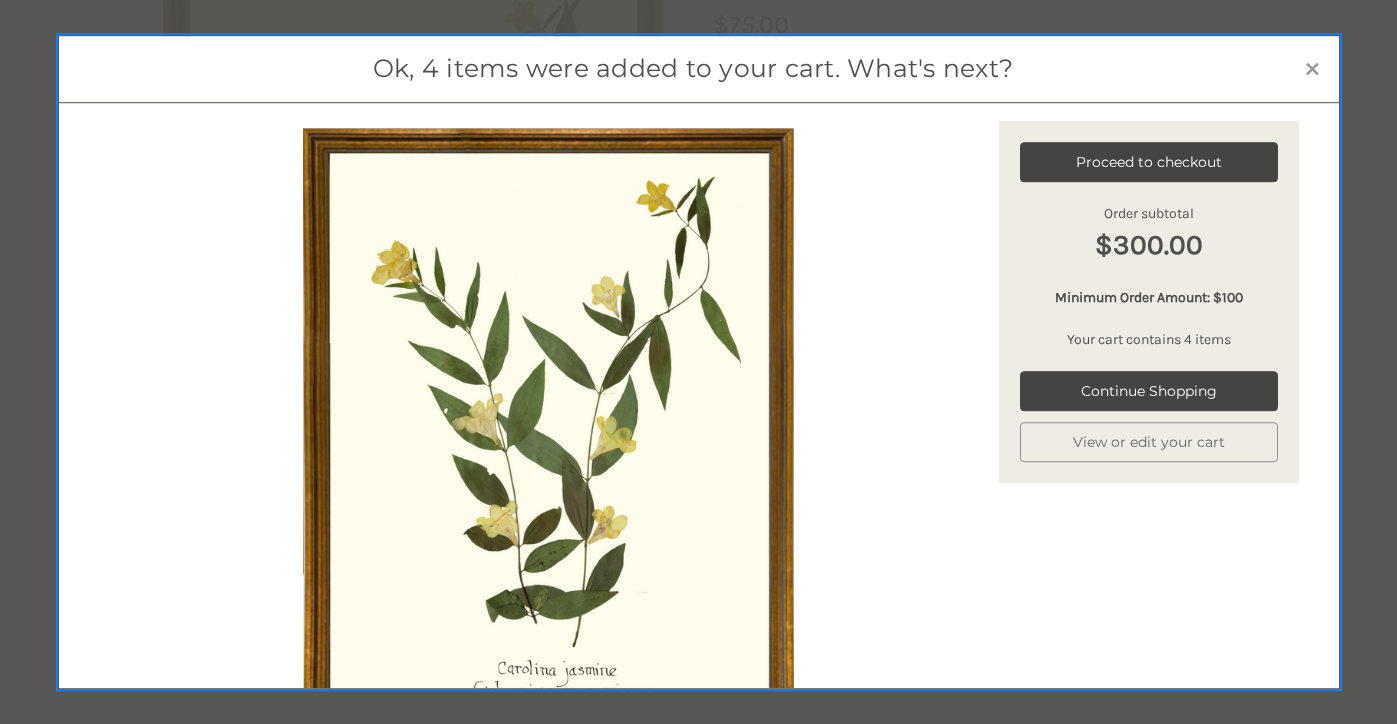click on "Close
×" at bounding box center [1312, 67] 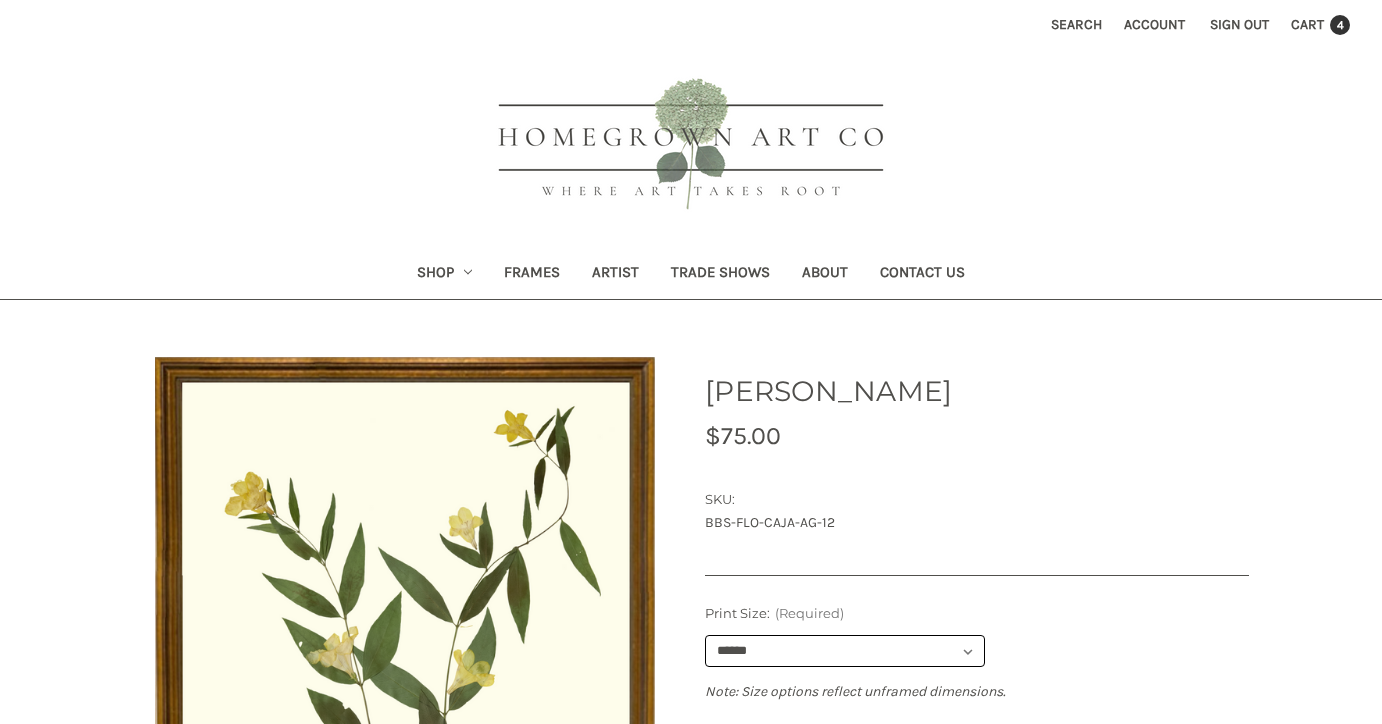 scroll, scrollTop: 0, scrollLeft: 0, axis: both 